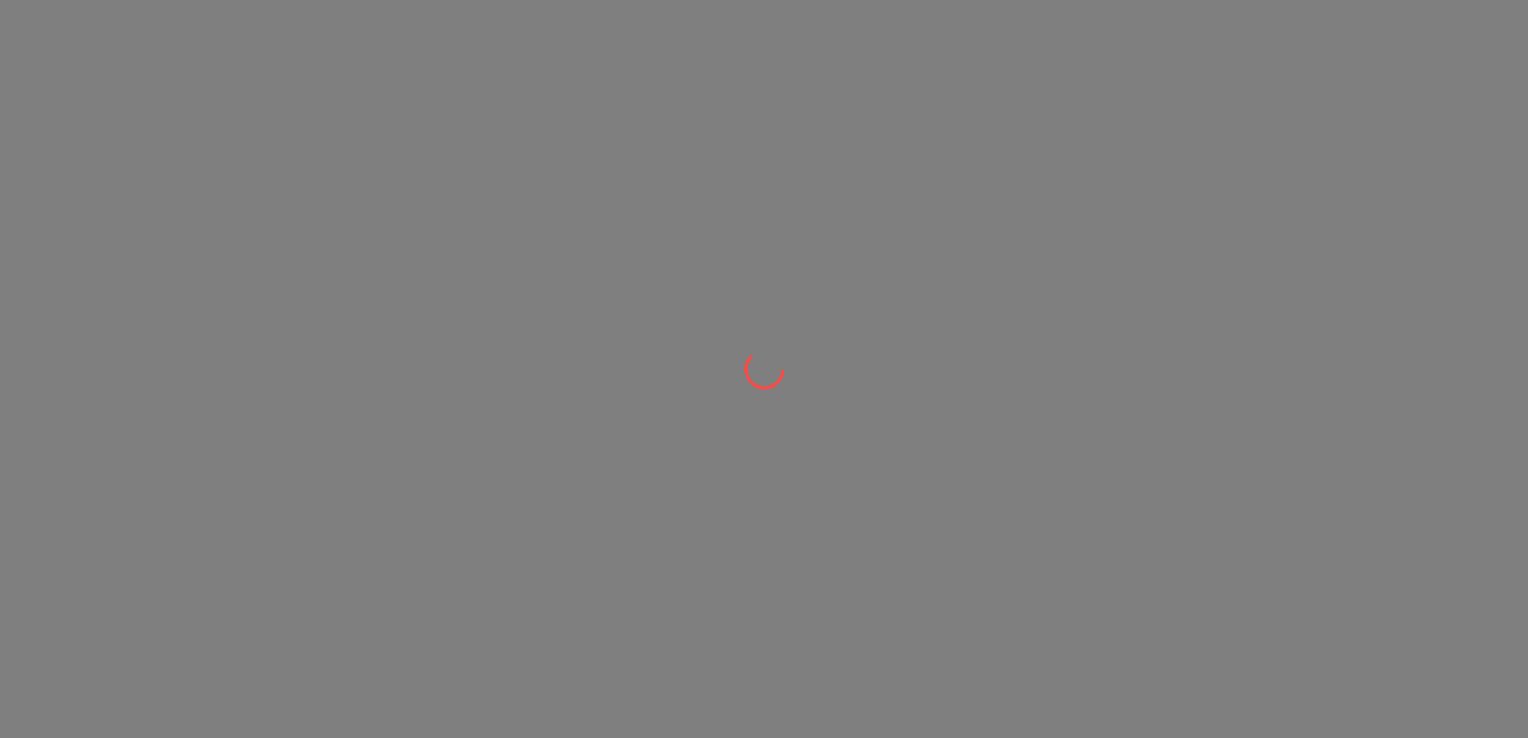scroll, scrollTop: 0, scrollLeft: 0, axis: both 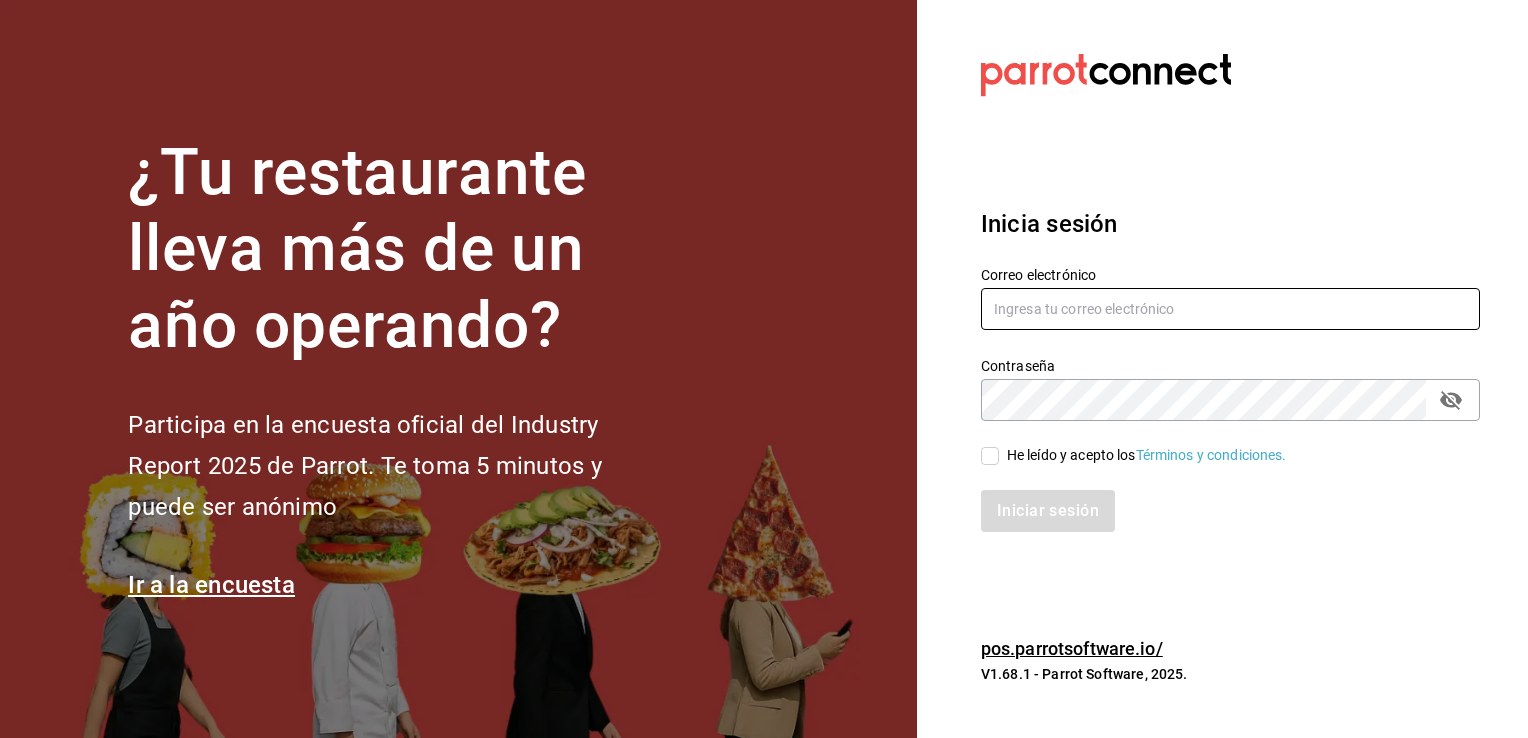 type on "[EMAIL]" 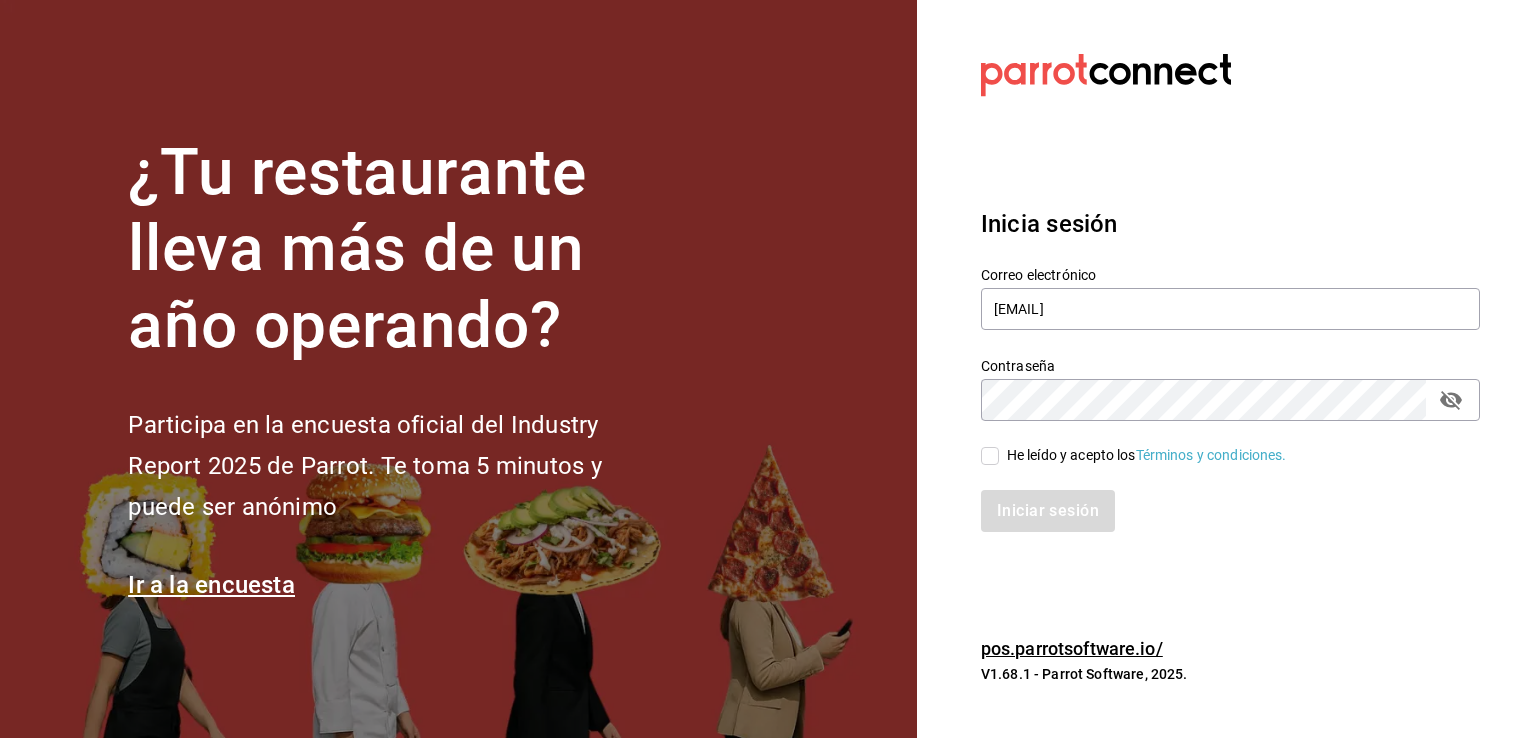 click on "He leído y acepto los  Términos y condiciones." at bounding box center (990, 456) 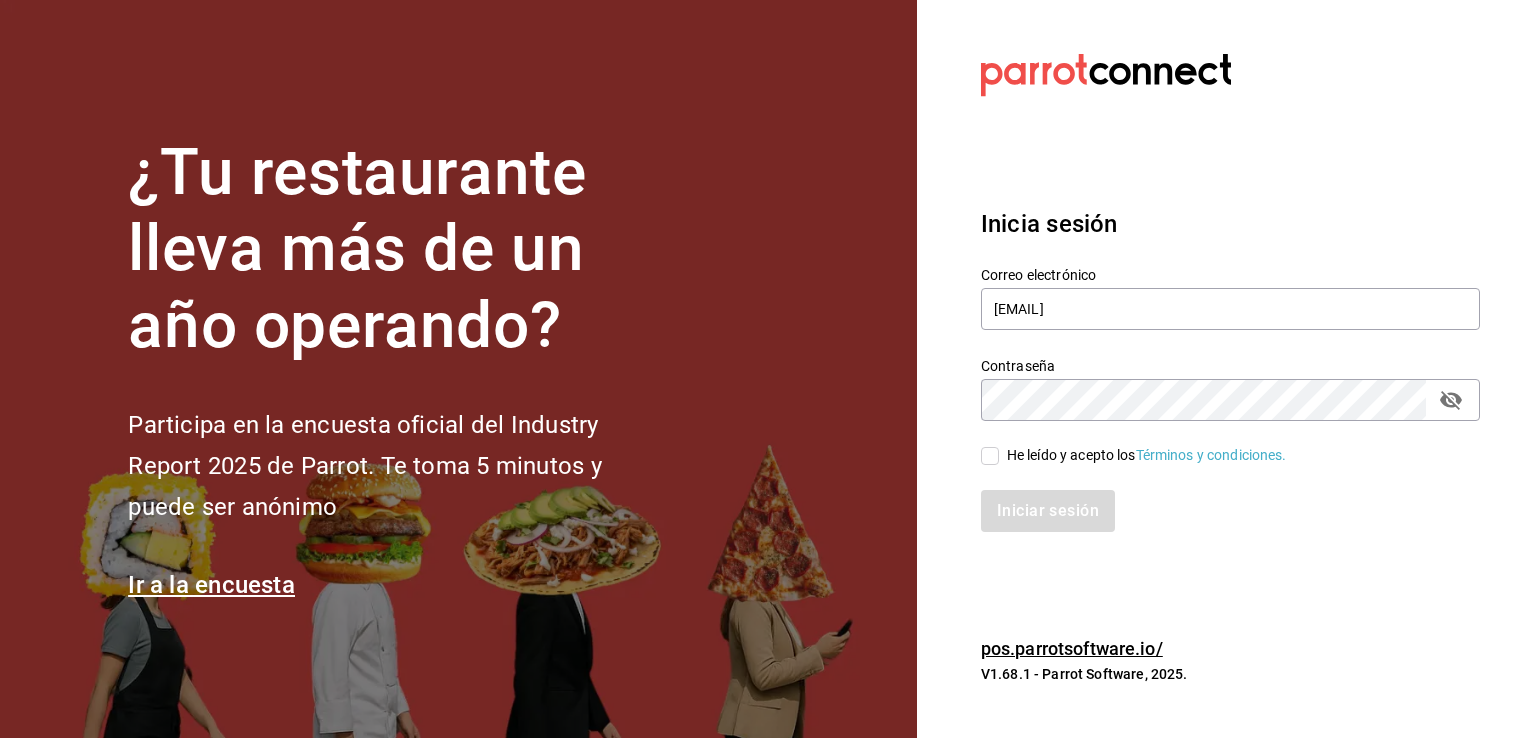 checkbox on "true" 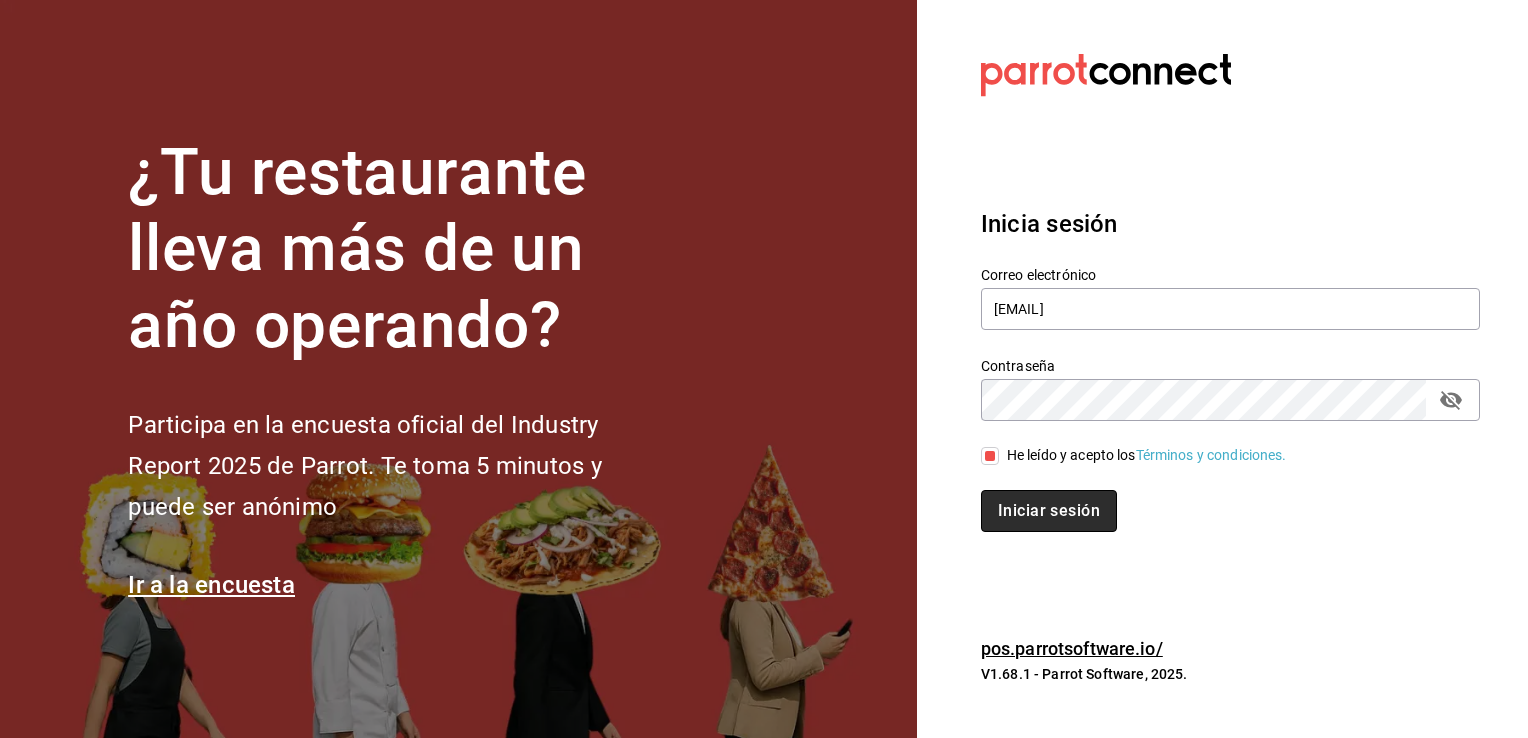 click on "Iniciar sesión" at bounding box center (1049, 511) 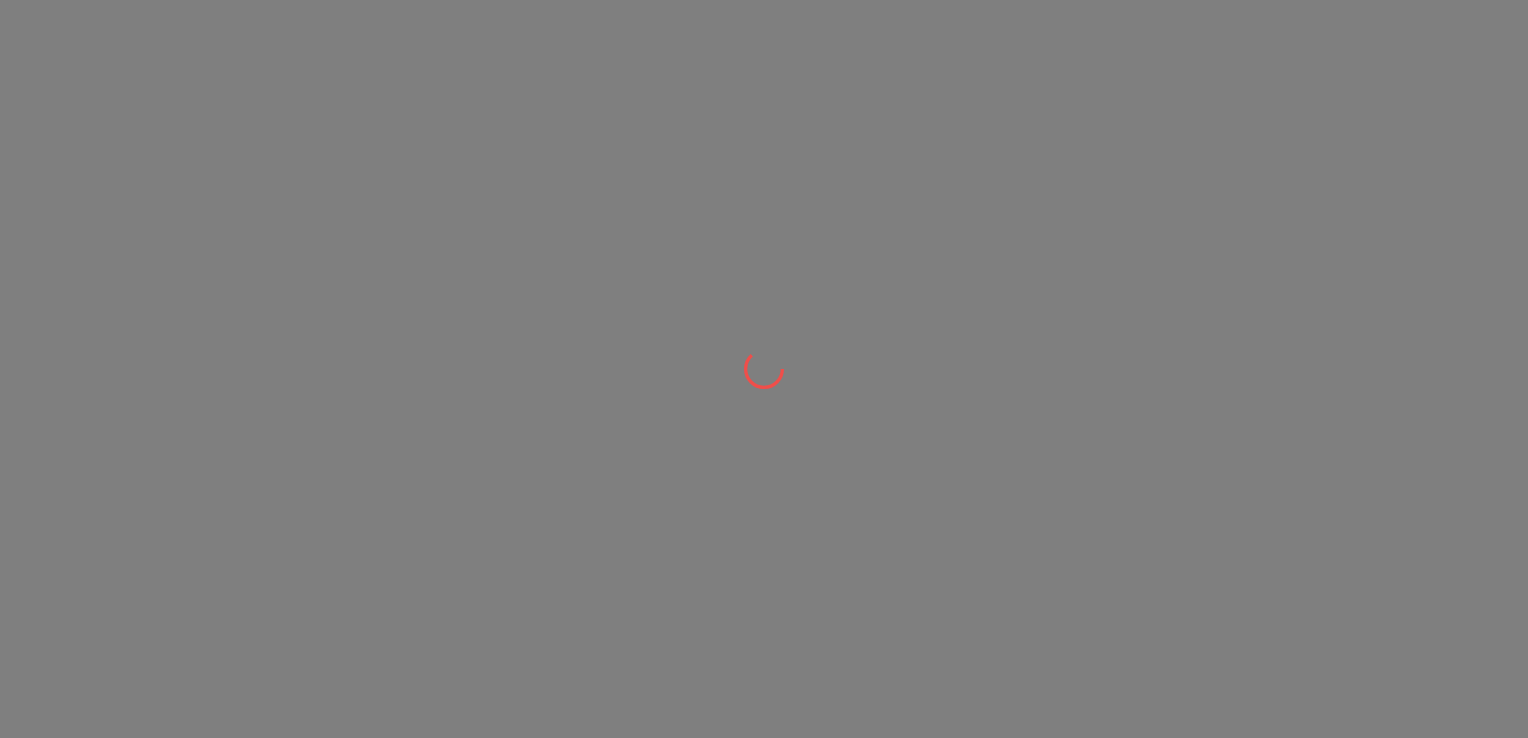 scroll, scrollTop: 0, scrollLeft: 0, axis: both 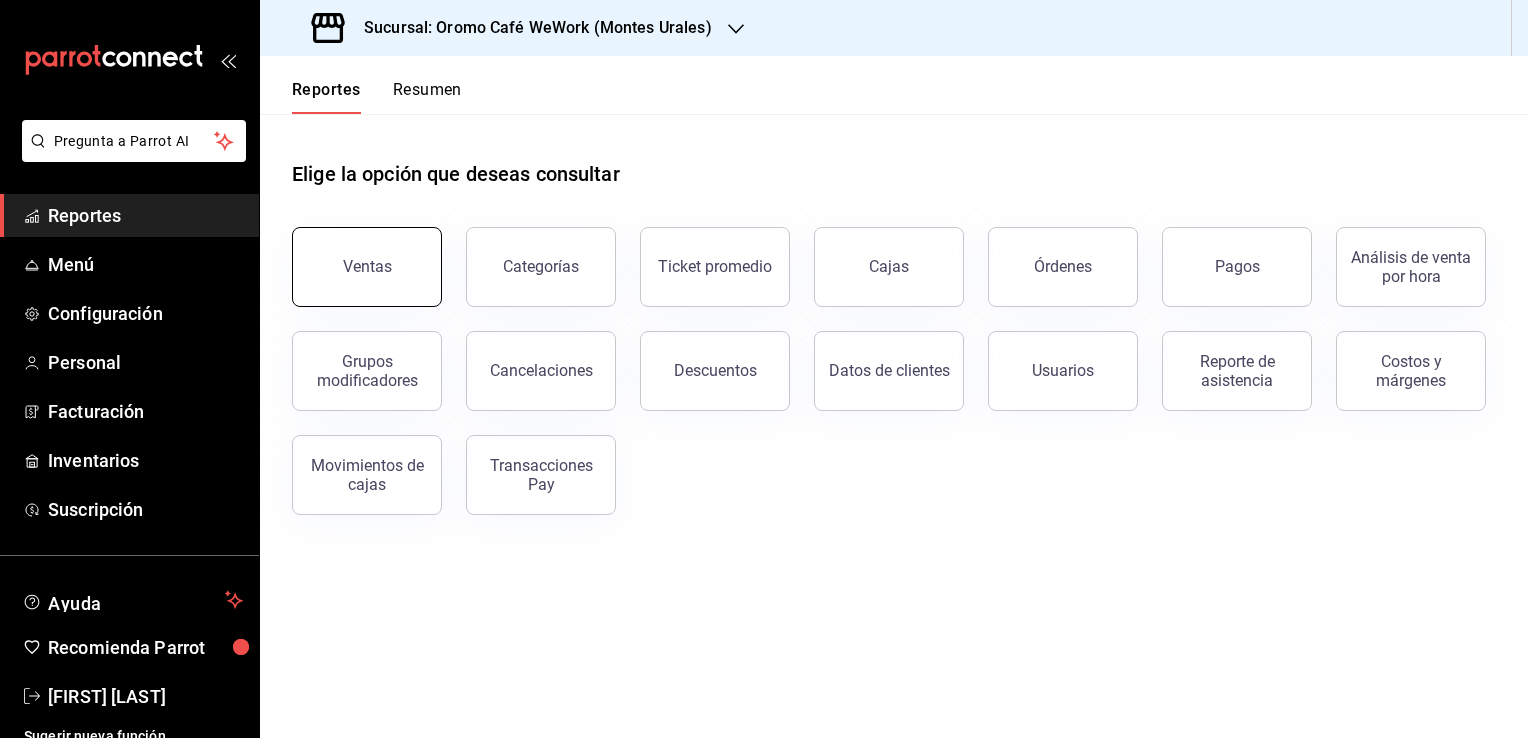 click on "Ventas" at bounding box center [367, 267] 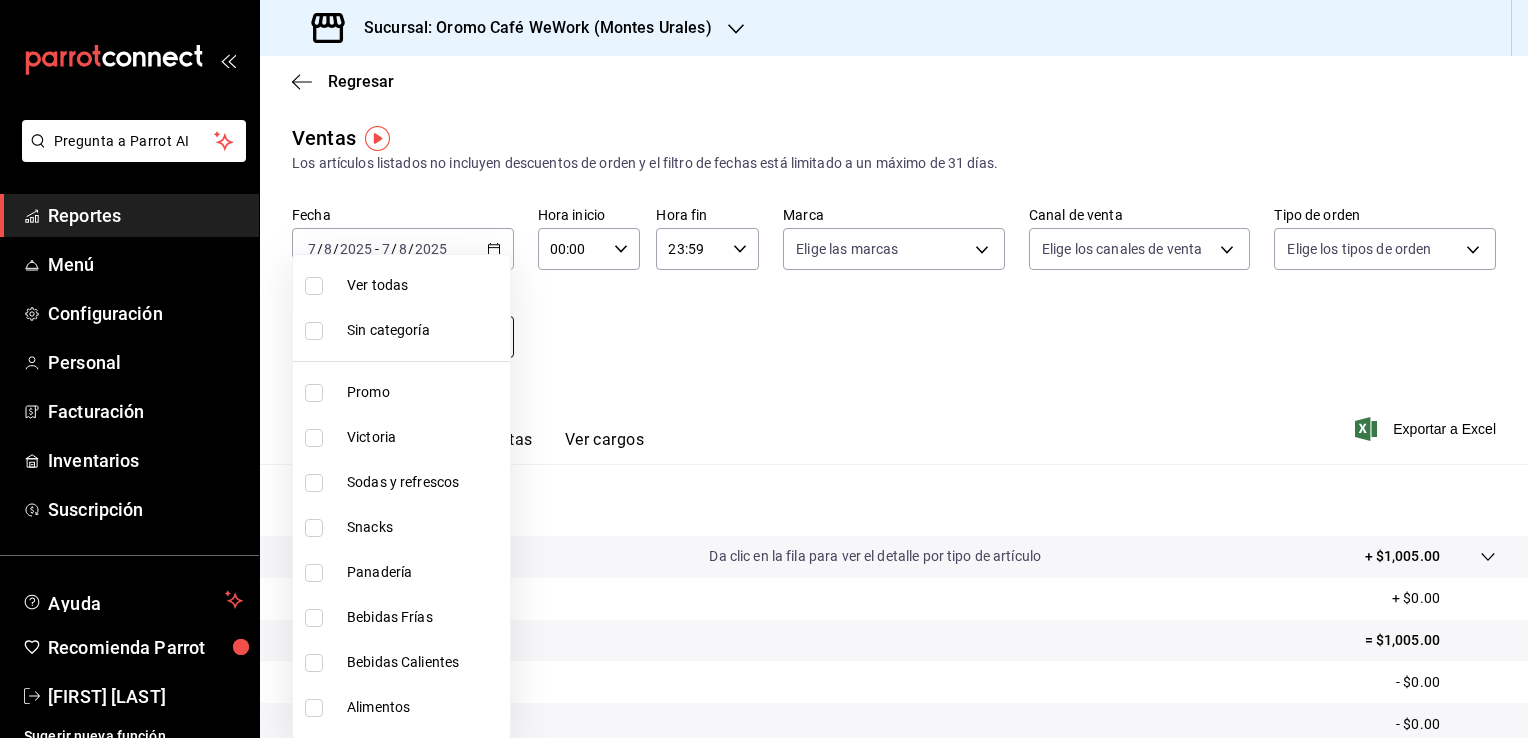 click on "Pregunta a Parrot AI Reportes   Menú   Configuración   Personal   Facturación   Inventarios   Suscripción   Ayuda Recomienda Parrot   [FIRST] [LAST]   Sugerir nueva función   Sucursal: Oromo Café WeWork (Montes Urales) Regresar Ventas Los artículos listados no incluyen descuentos de orden y el filtro de fechas está limitado a un máximo de 31 días. Fecha [DATE] [DAY] / [MONTH] / [YEAR] [DAY] / [MONTH] / [YEAR] - [DATE] [DAY] / [MONTH] / [YEAR] [DAY] / [MONTH] / [YEAR] Hora inicio 00:00 Hora inicio Hora fin 23:59 Hora fin Marca Elige las marcas Canal de venta Elige los canales de venta Tipo de orden Elige los tipos de orden Categorías Elige las categorías Ver resumen Ver ventas Ver cargos Exportar a Excel Resumen Total artículos Da clic en la fila para ver el detalle por tipo de artículo + $1,005.00 Cargos por servicio + $0.00 Venta bruta = $1,005.00 Descuentos totales - $0.00 Certificados de regalo - $0.00 Venta total = $1,005.00 Impuestos - $138.62 Venta neta = $866.38 Pregunta a Parrot AI Reportes   Menú   Configuración   Personal   Facturación       Ayuda" at bounding box center (764, 369) 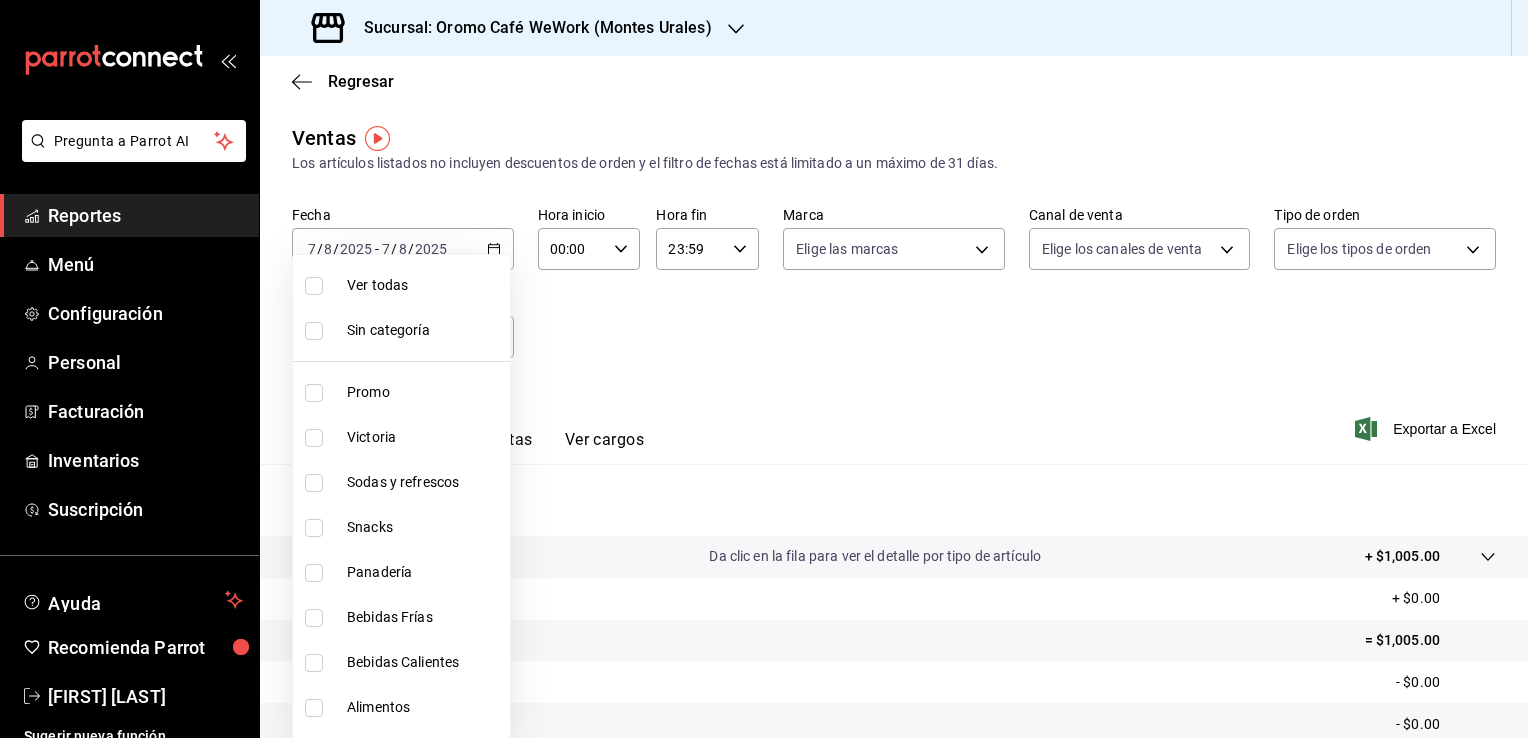 click at bounding box center (764, 369) 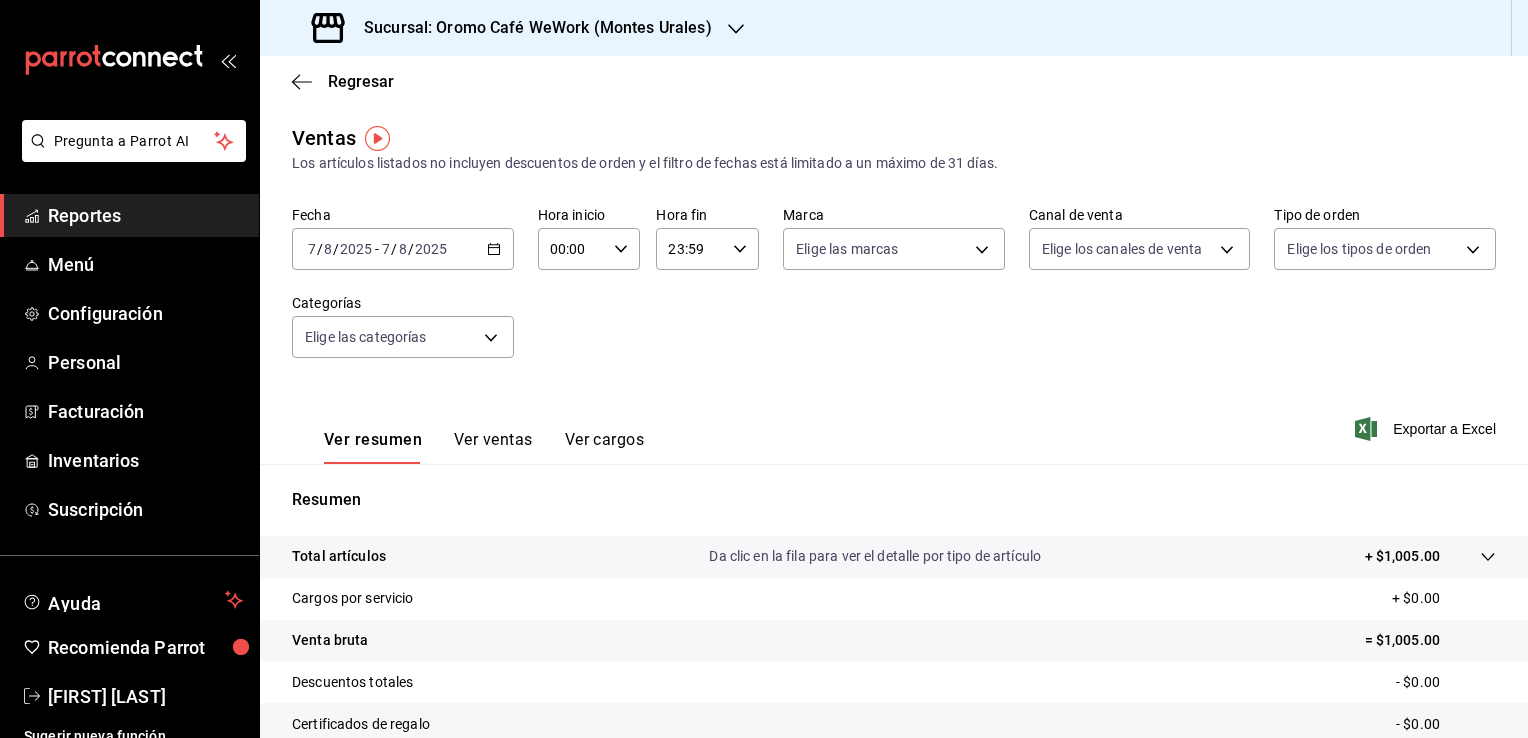 click on "Fecha 2025-08-07 7 / 8 / 2025 - 2025-08-07 7 / 8 / 2025 Hora inicio 00:00 Hora inicio Hora fin 23:59 Hora fin Marca Elige las marcas Canal de venta Elige los canales de venta Tipo de orden Elige los tipos de orden Categorías Elige las categorías" at bounding box center (894, 294) 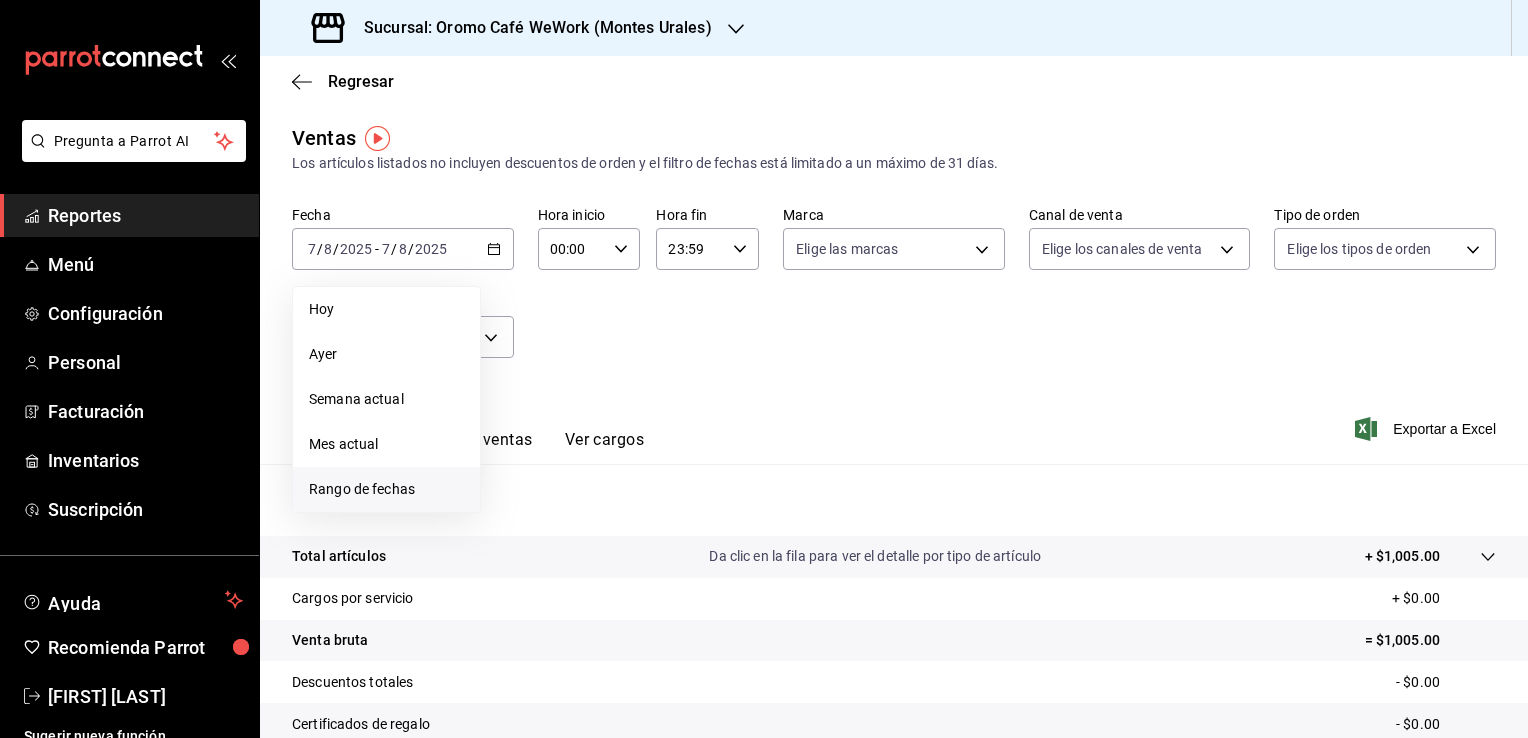 click on "Rango de fechas" at bounding box center [386, 489] 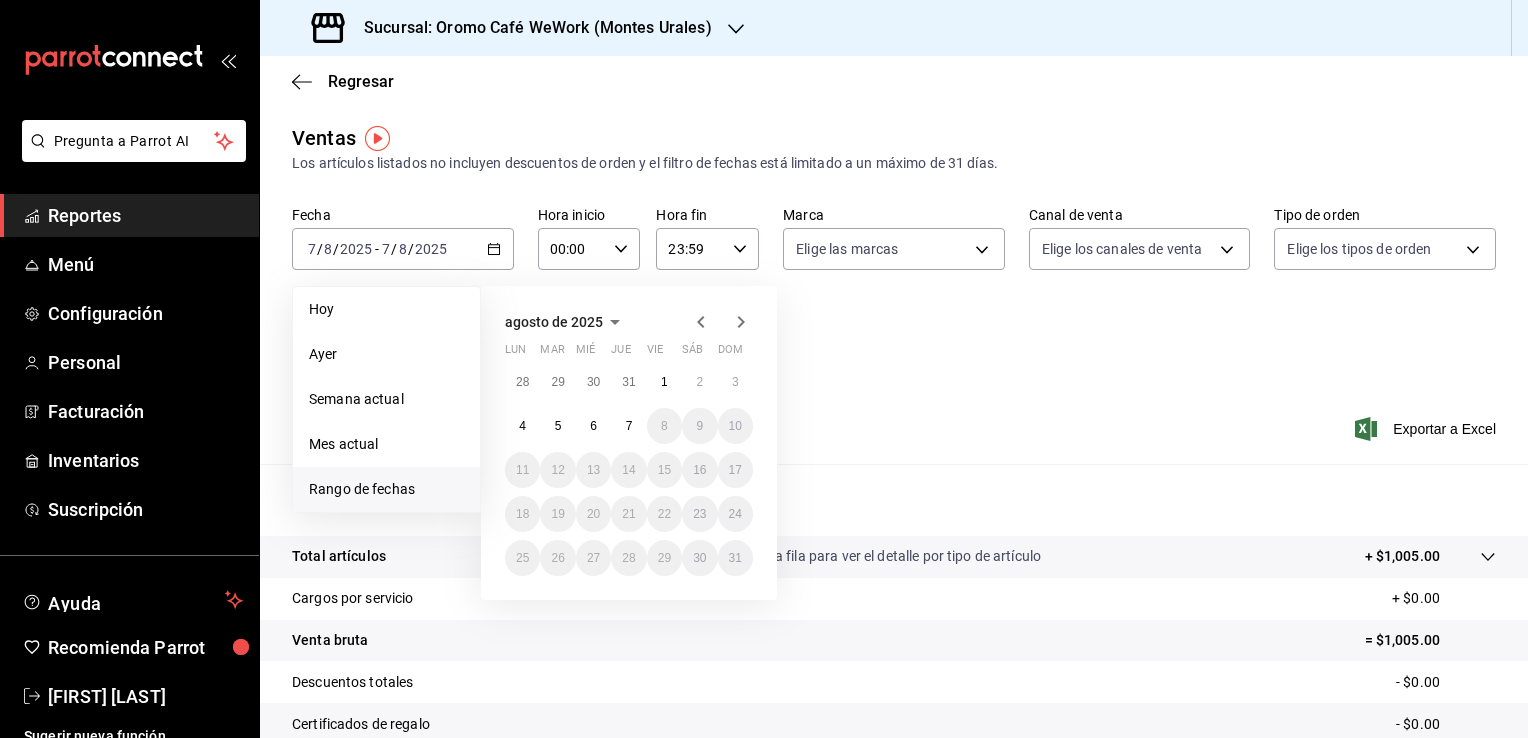 click 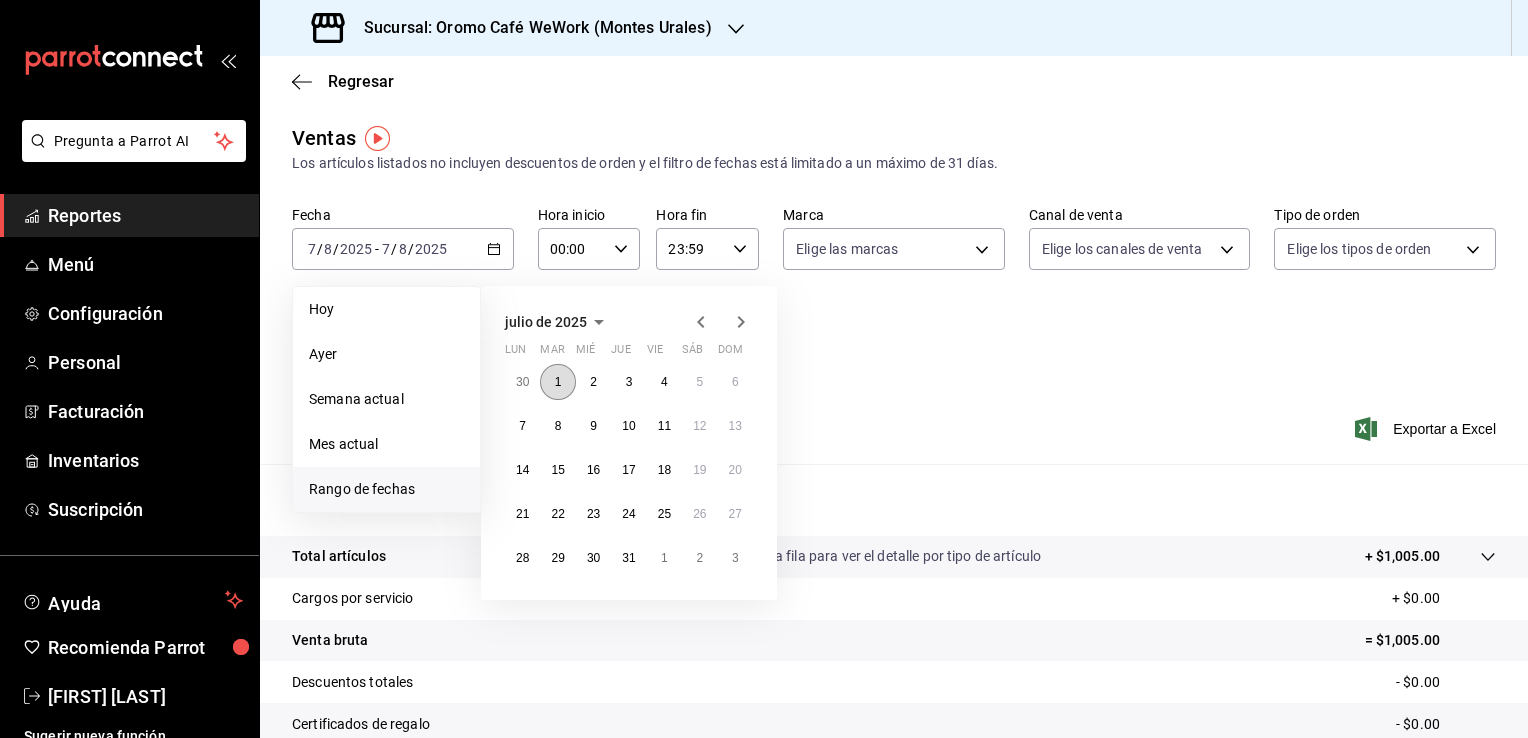 click on "1" at bounding box center (558, 382) 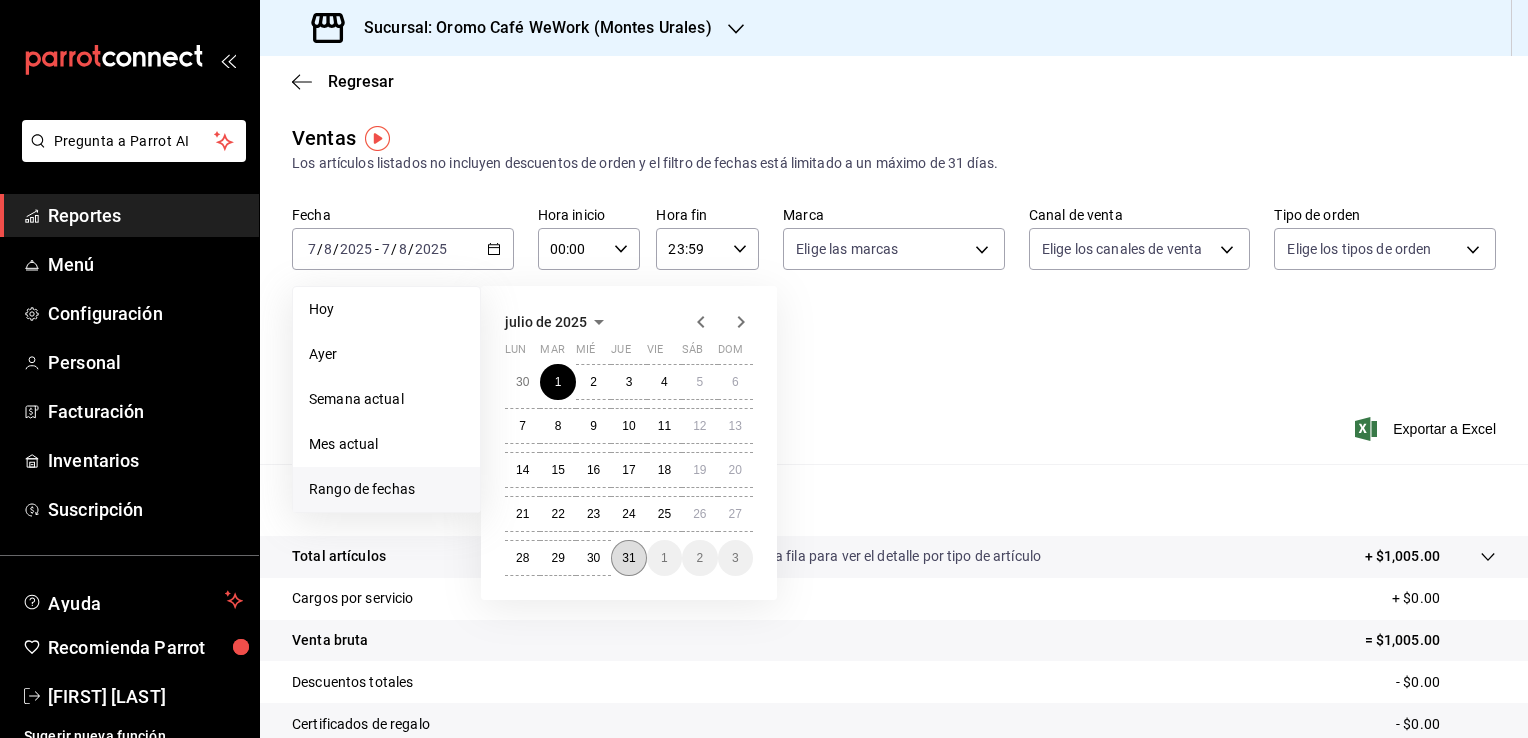 click on "31" at bounding box center [628, 558] 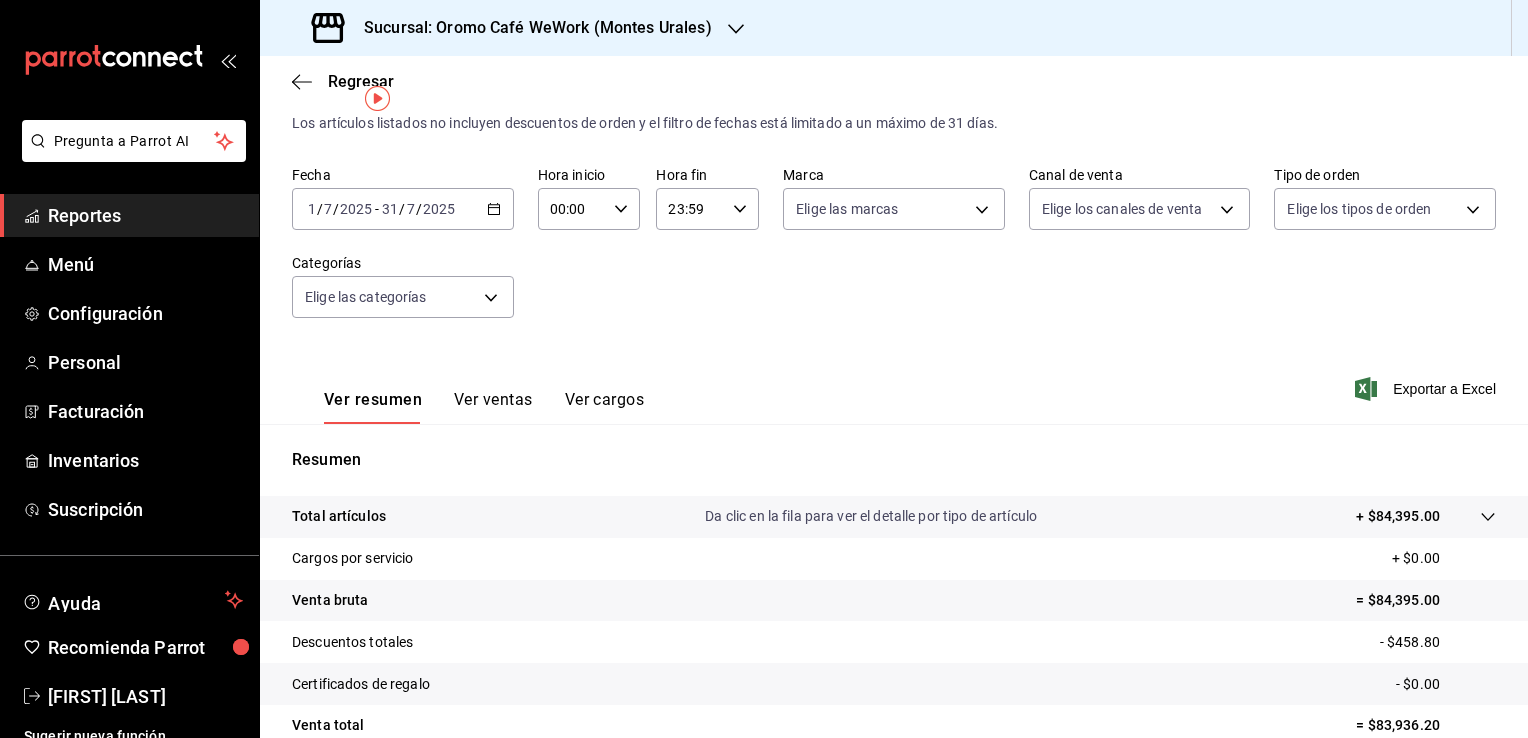 scroll, scrollTop: 220, scrollLeft: 0, axis: vertical 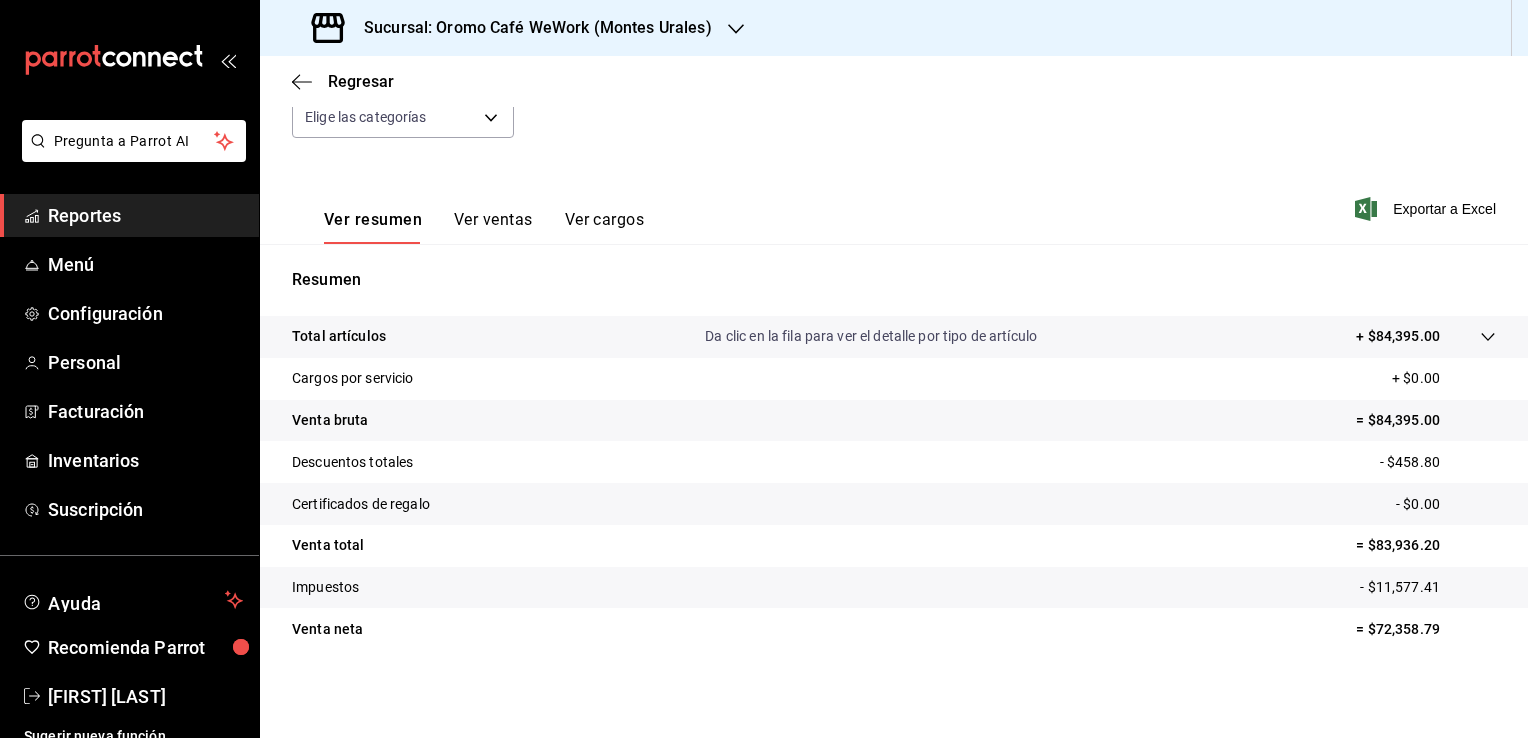 click 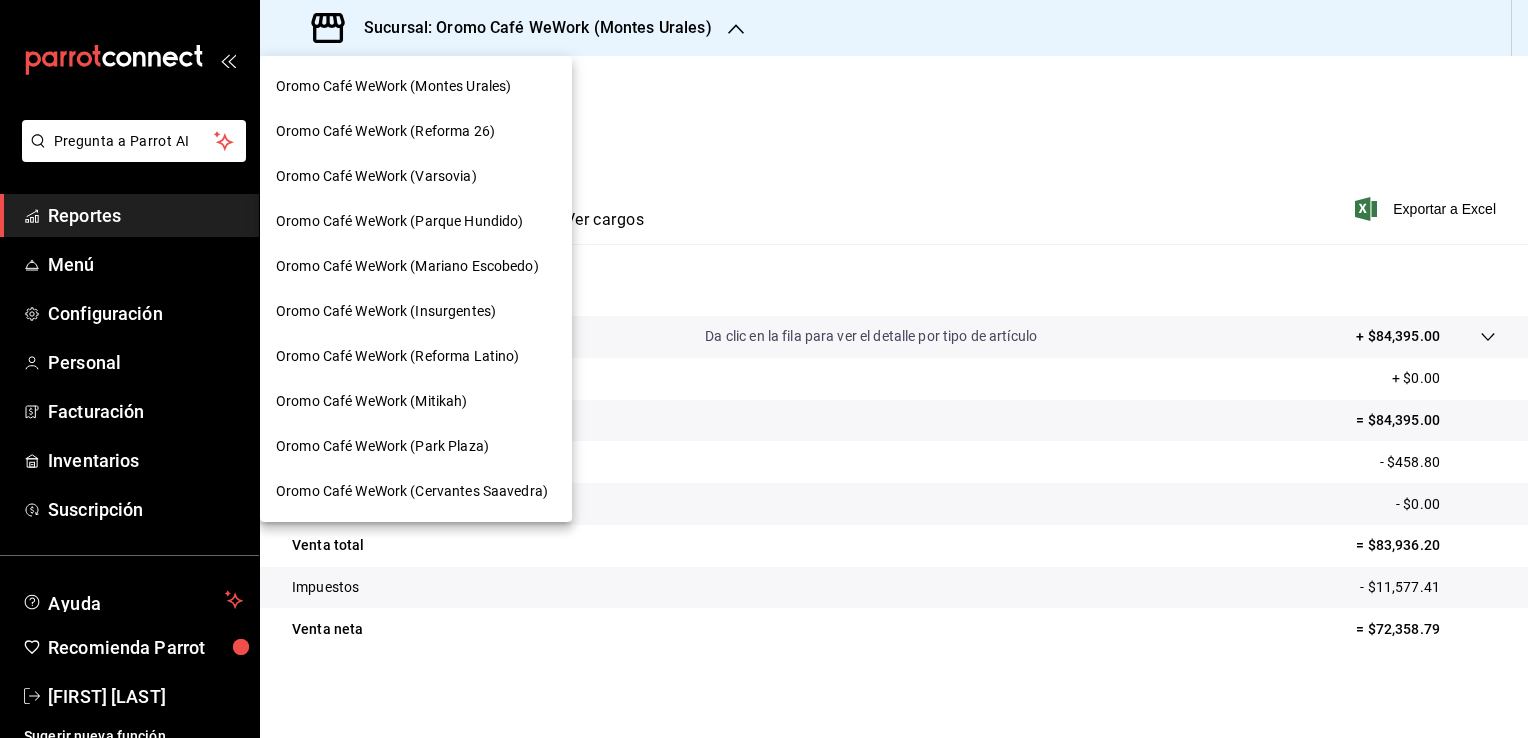 click on "Oromo Café WeWork (Reforma 26)" at bounding box center [385, 131] 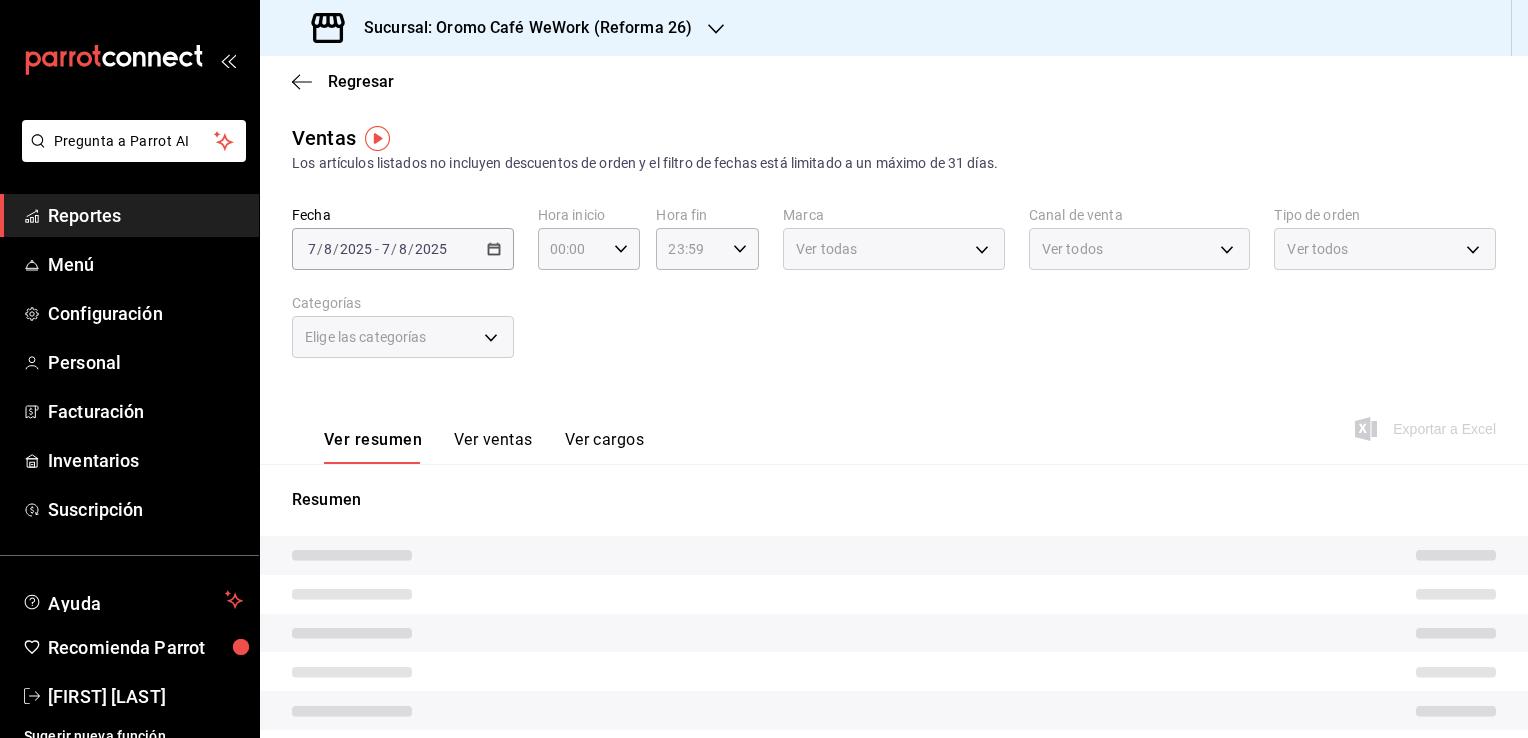 click on "2025-08-07 7 / 8 / 2025 - 2025-08-07 7 / 8 / 2025" at bounding box center [403, 249] 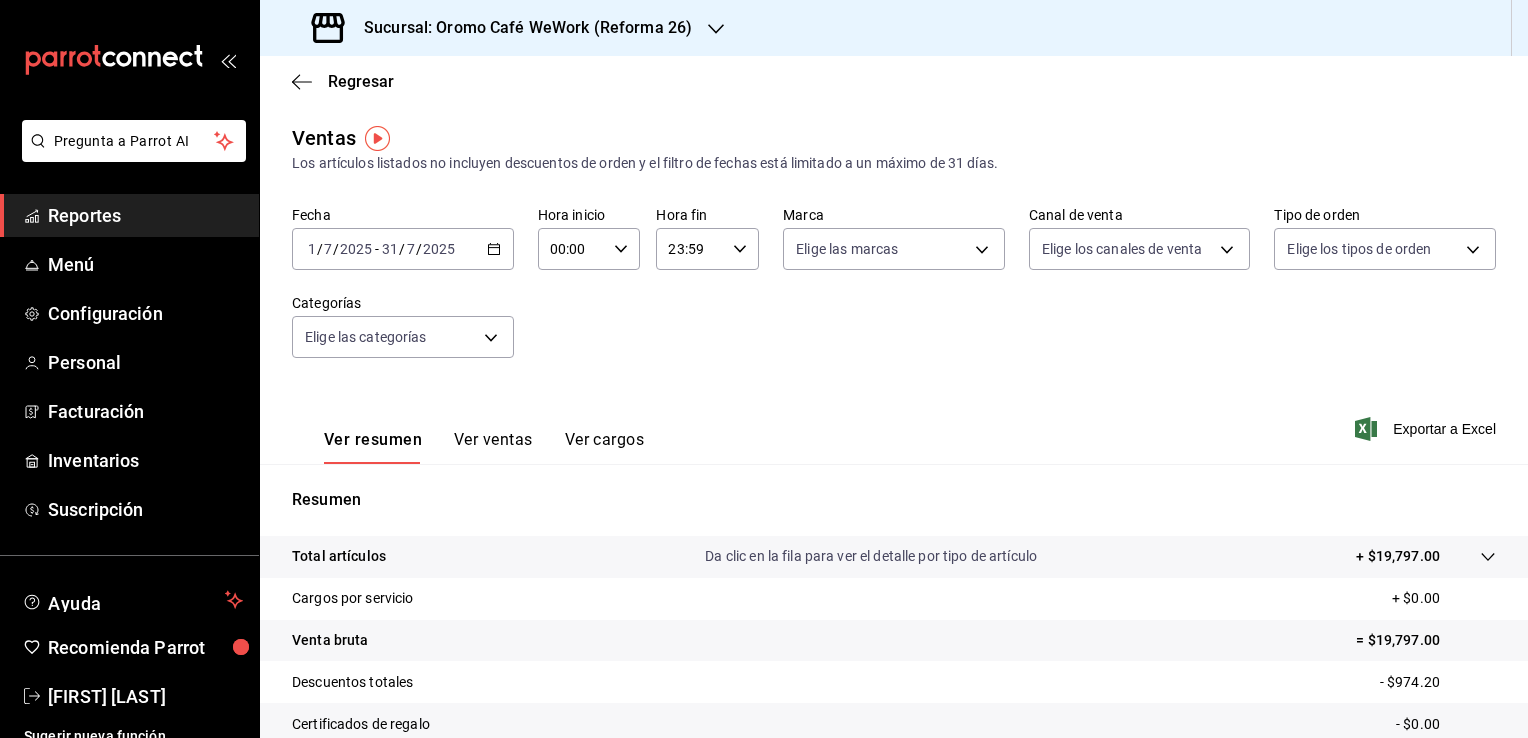 click 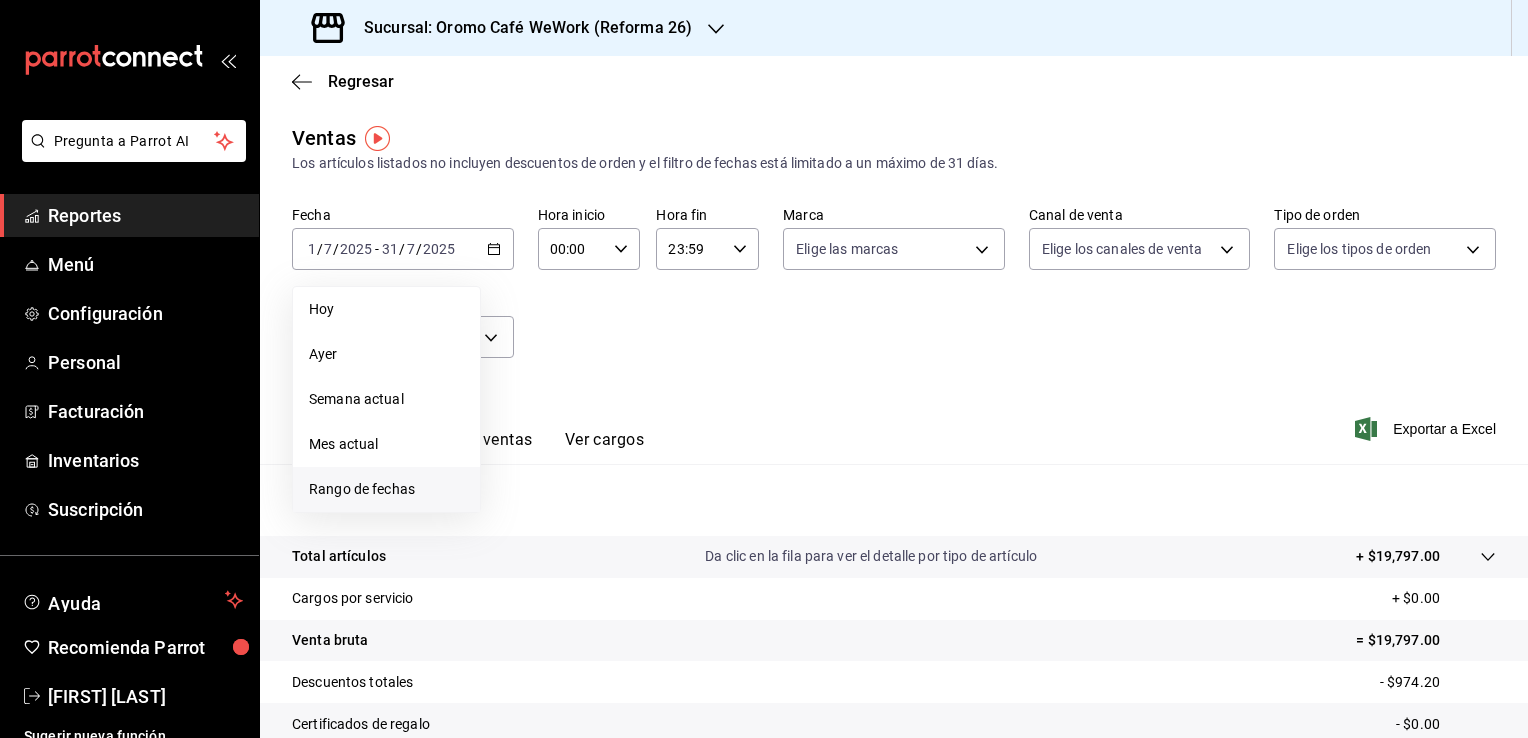 click on "Rango de fechas" at bounding box center [386, 489] 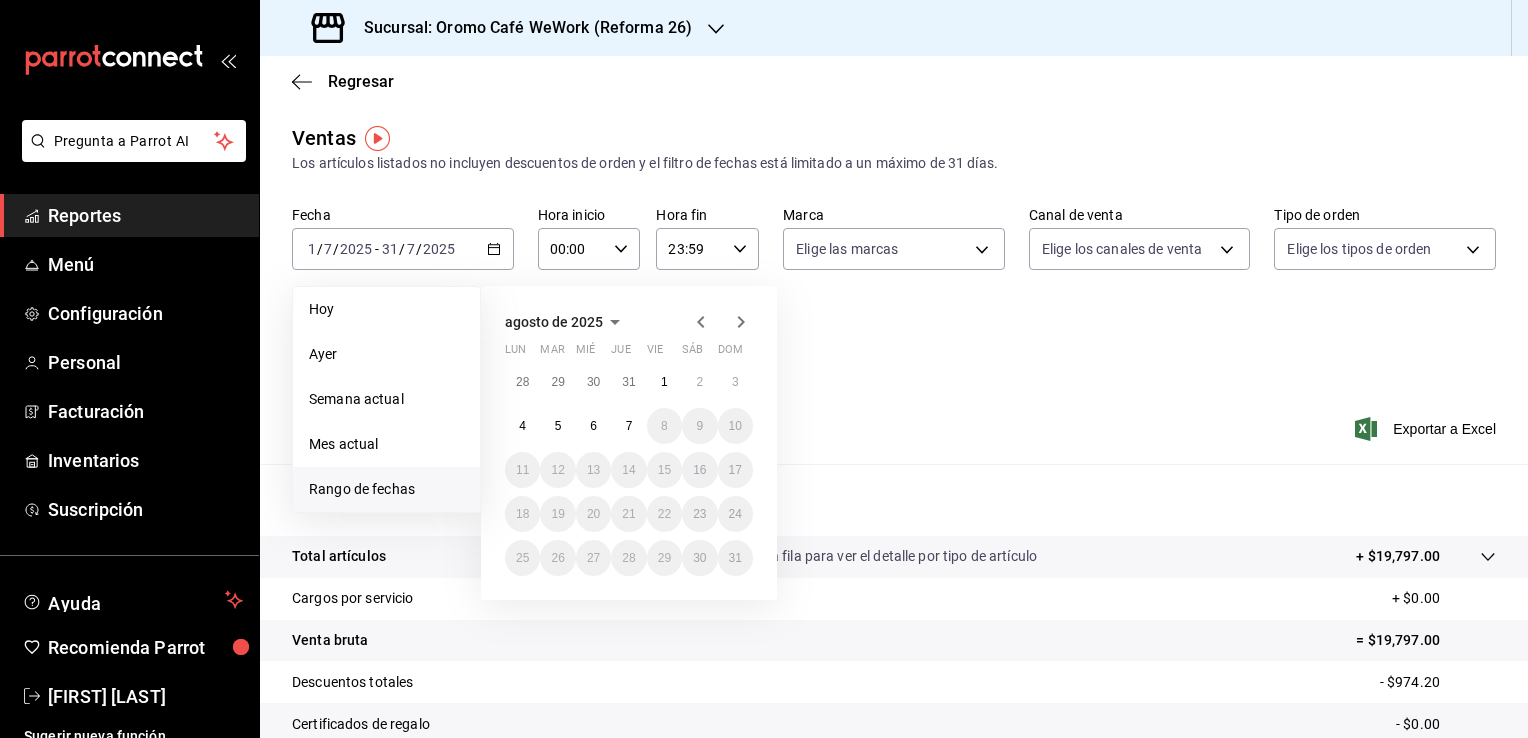click 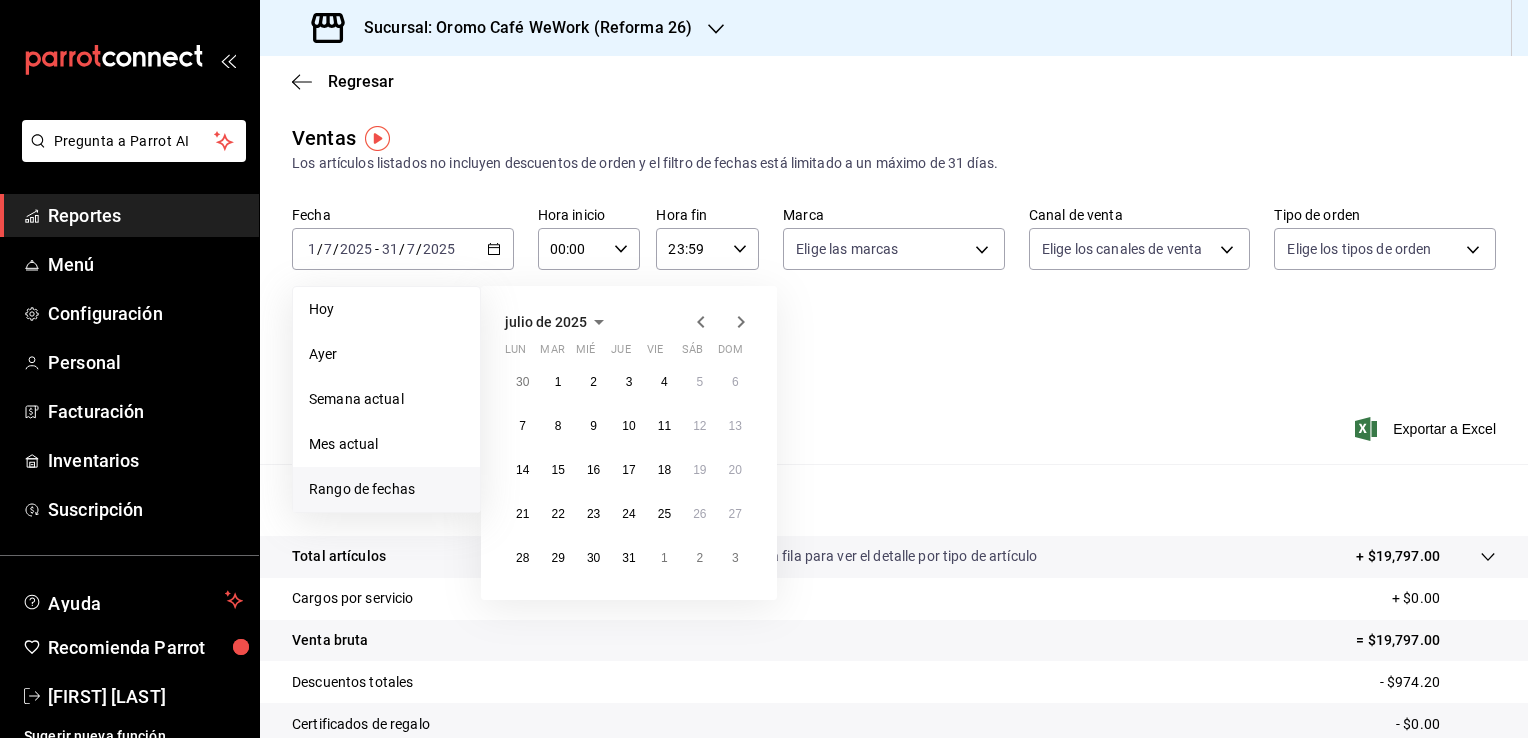 click 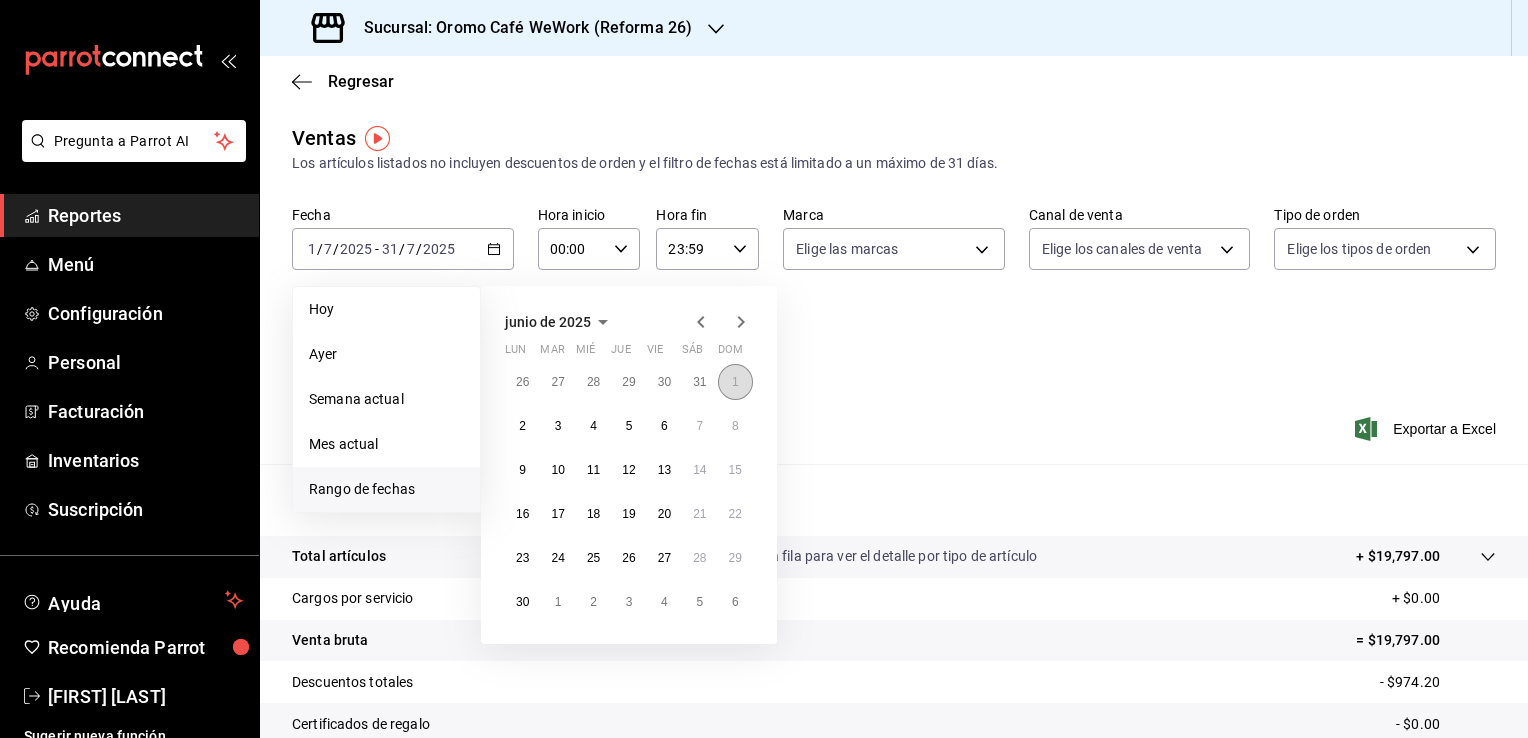 click on "1" at bounding box center (735, 382) 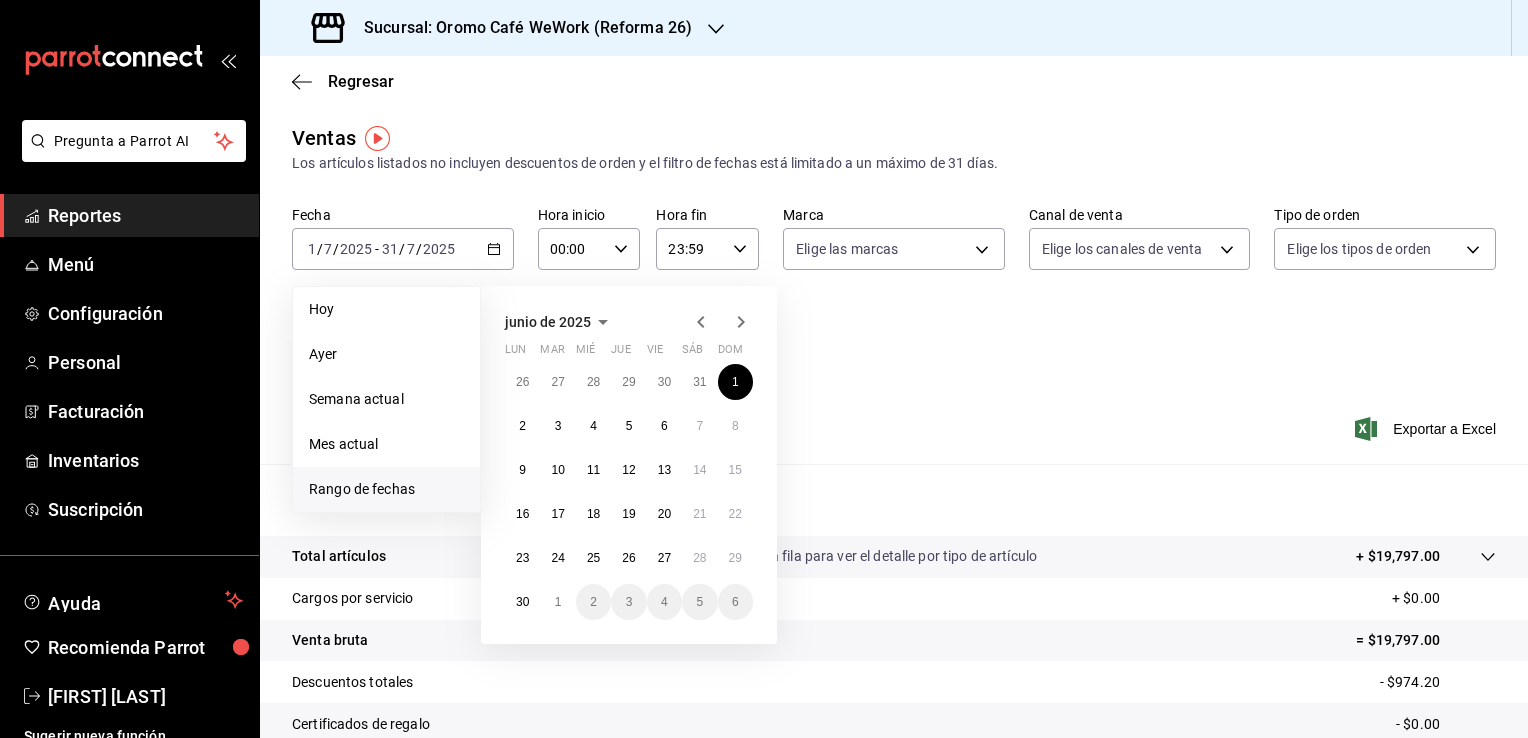 click 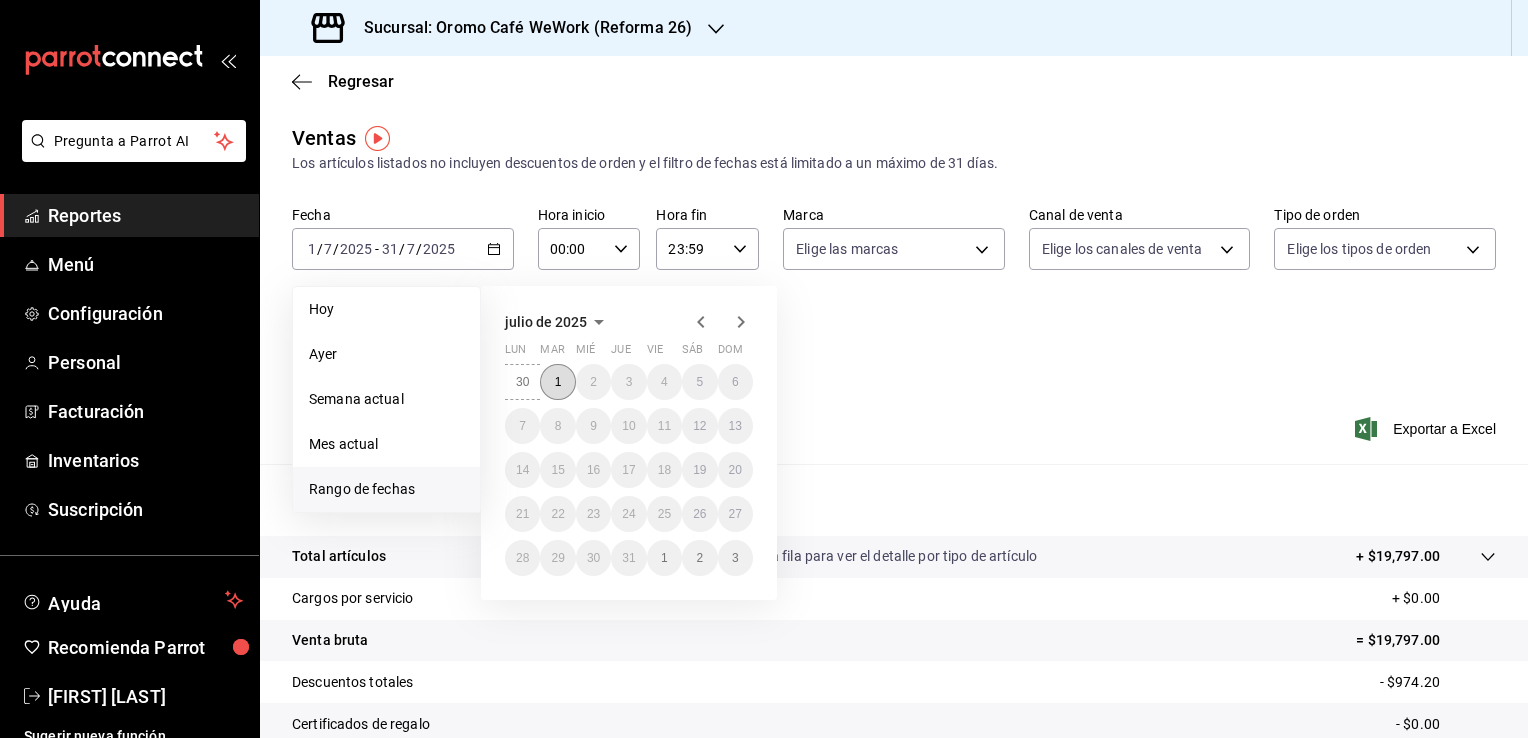 click on "1" at bounding box center [557, 382] 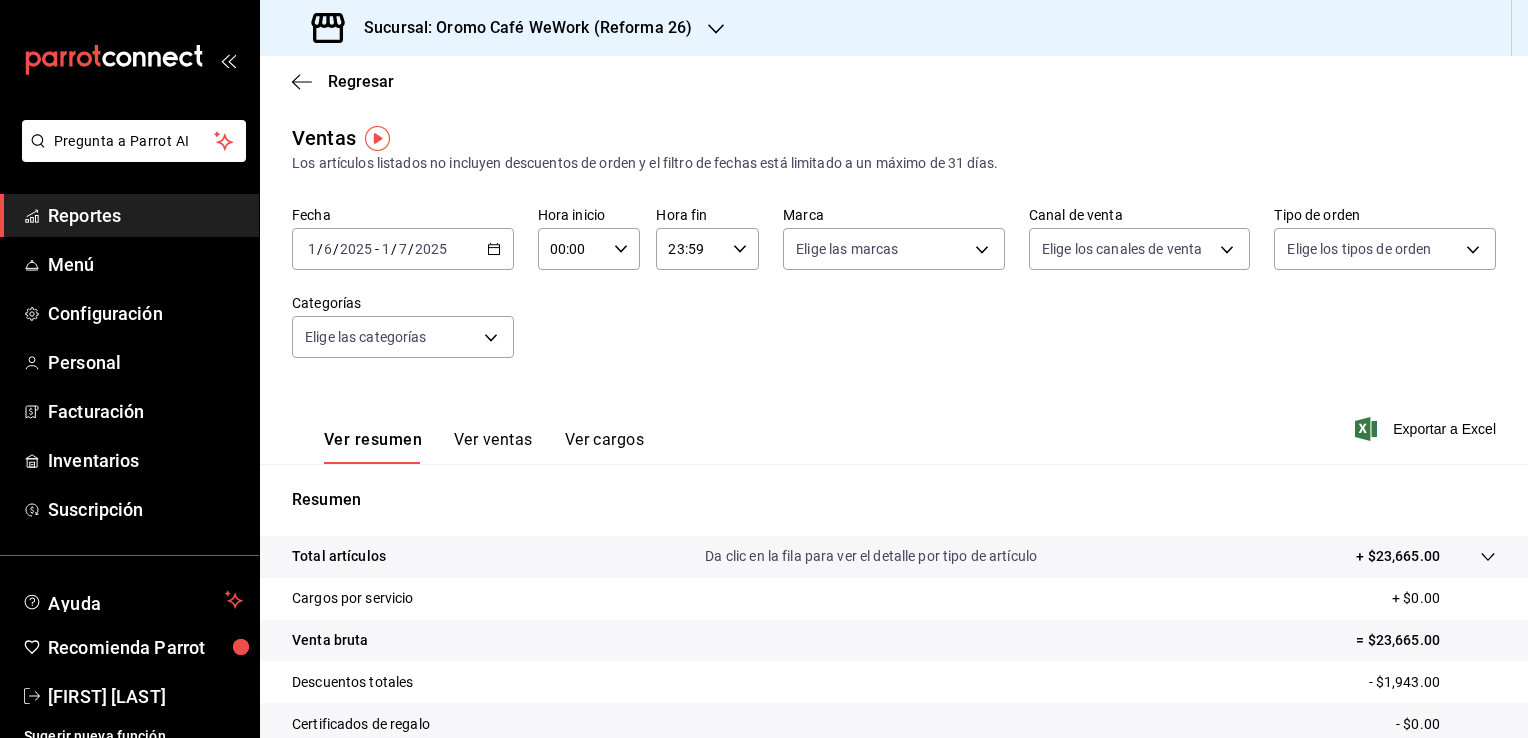 click 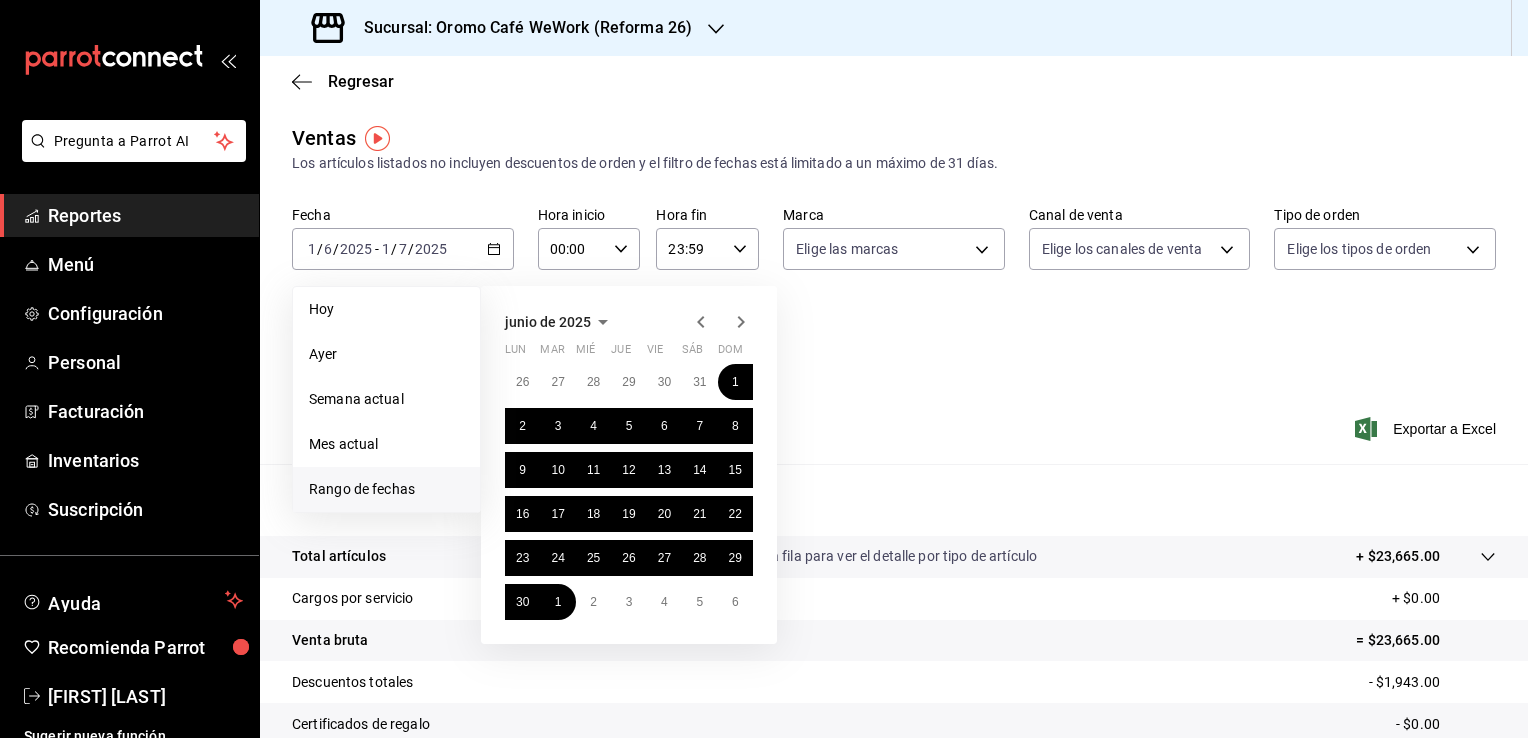 click 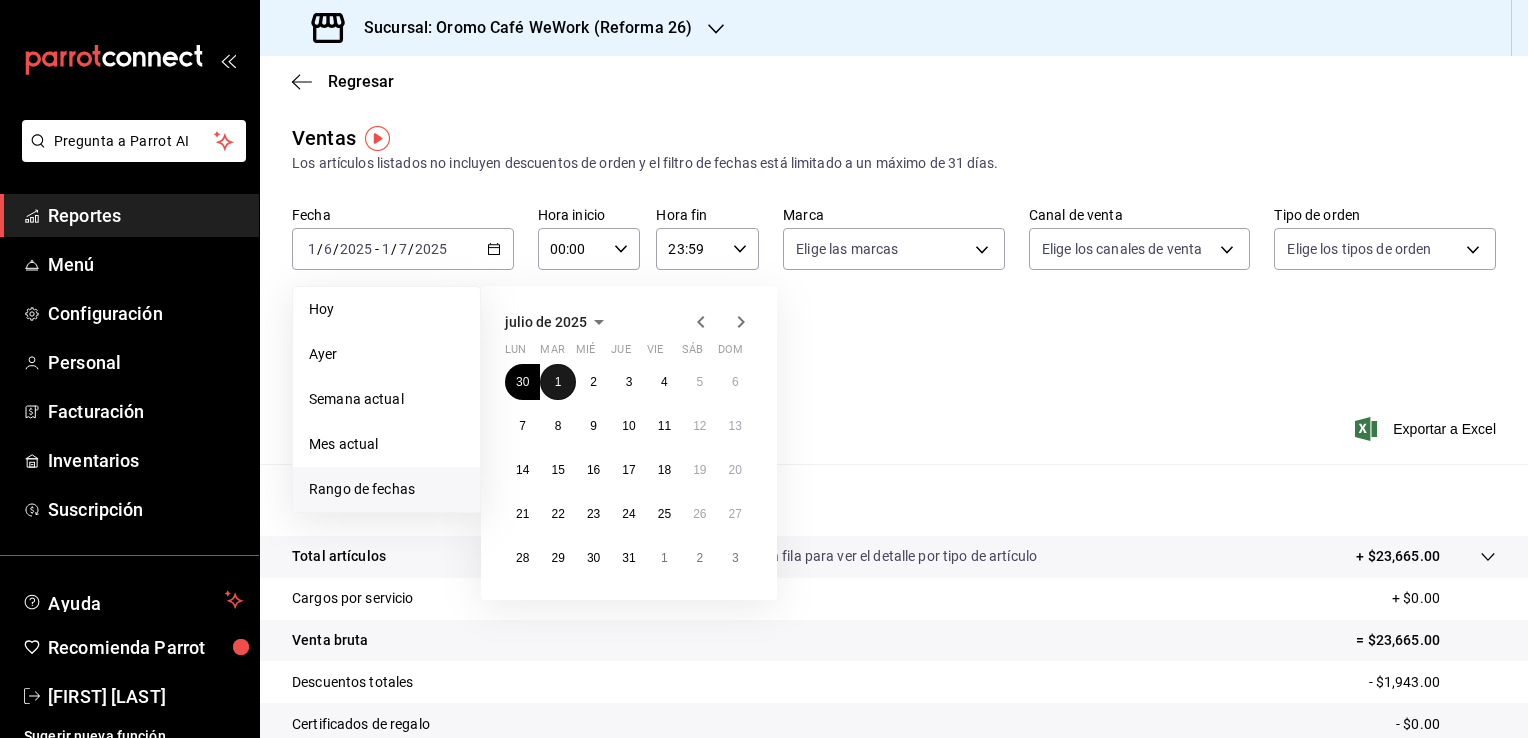 click on "1" at bounding box center (558, 382) 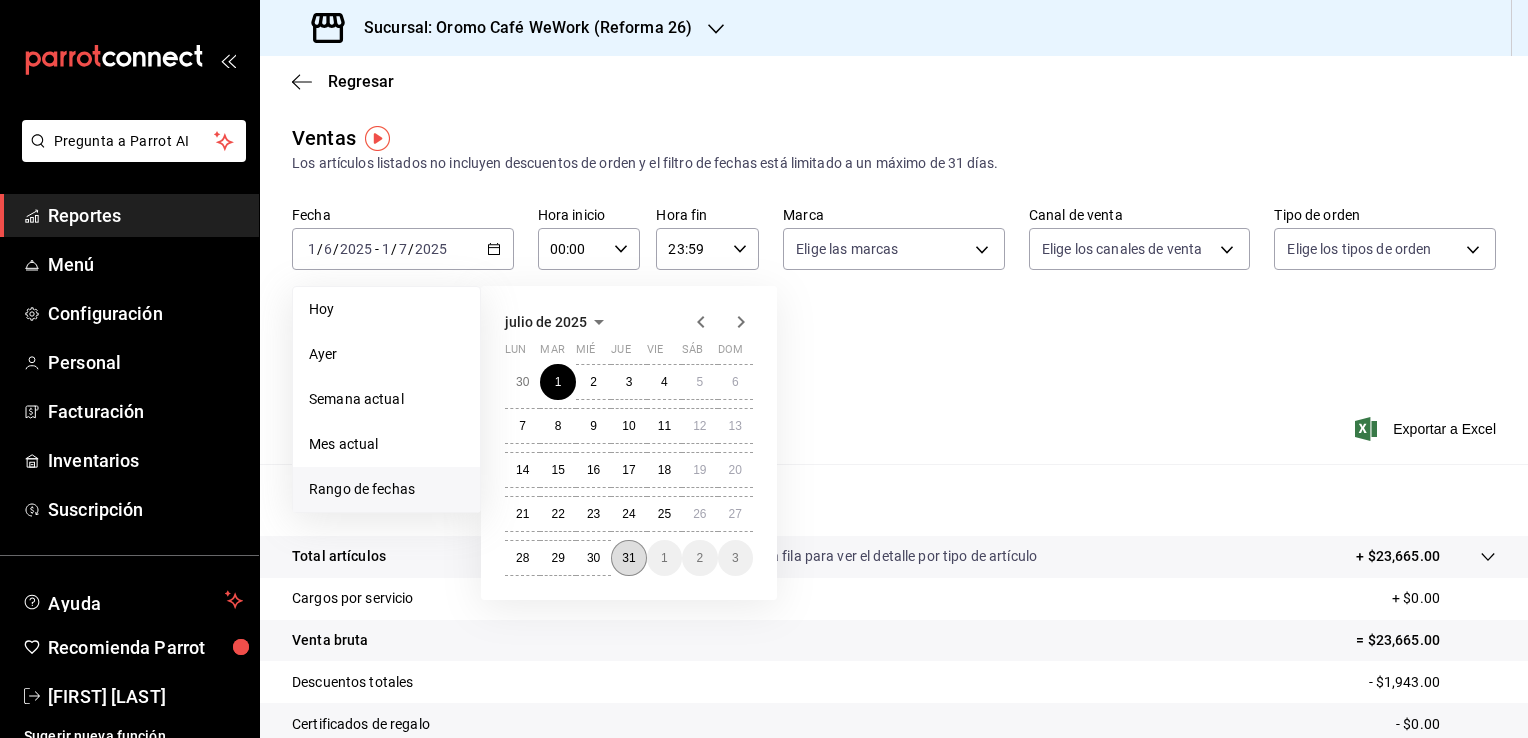 click on "31" at bounding box center [628, 558] 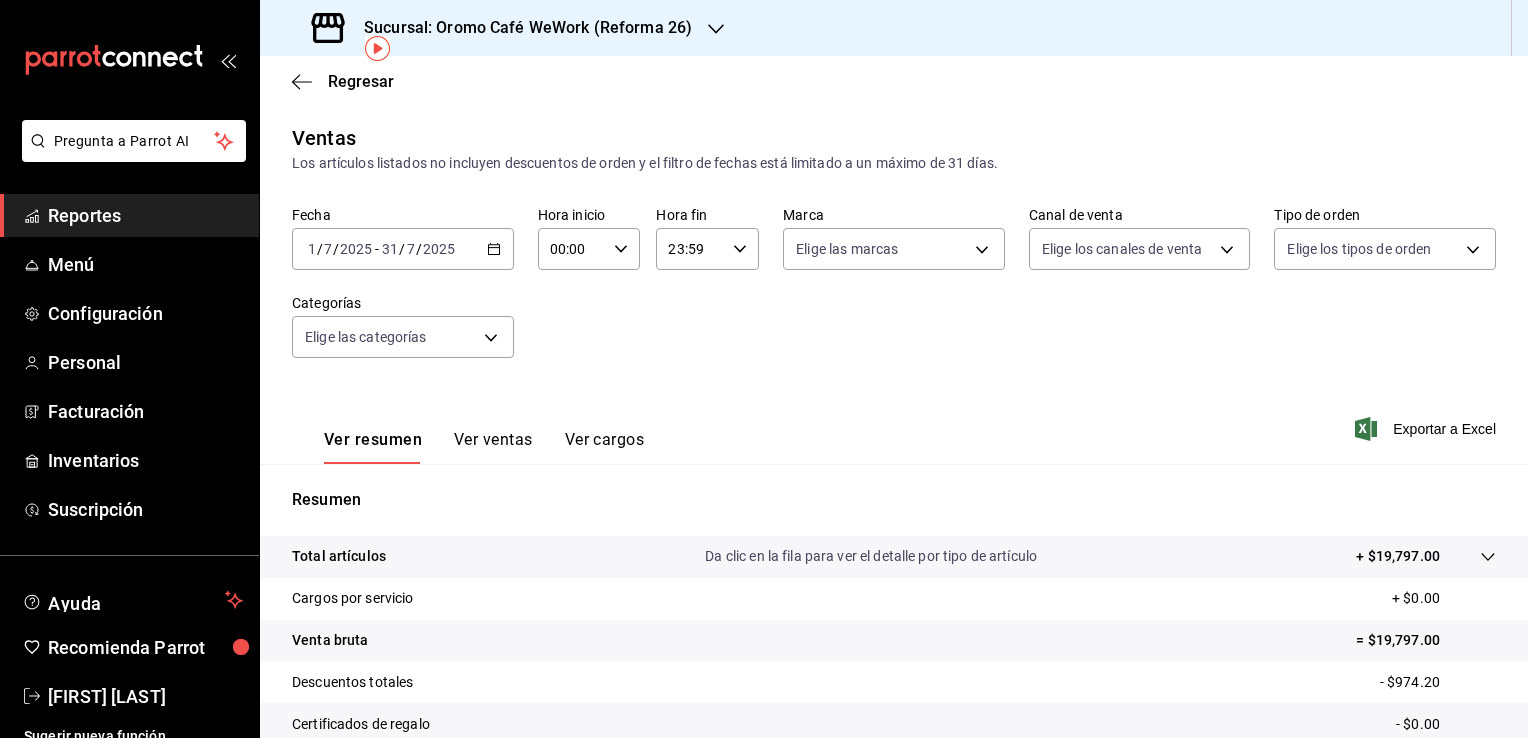 scroll, scrollTop: 220, scrollLeft: 0, axis: vertical 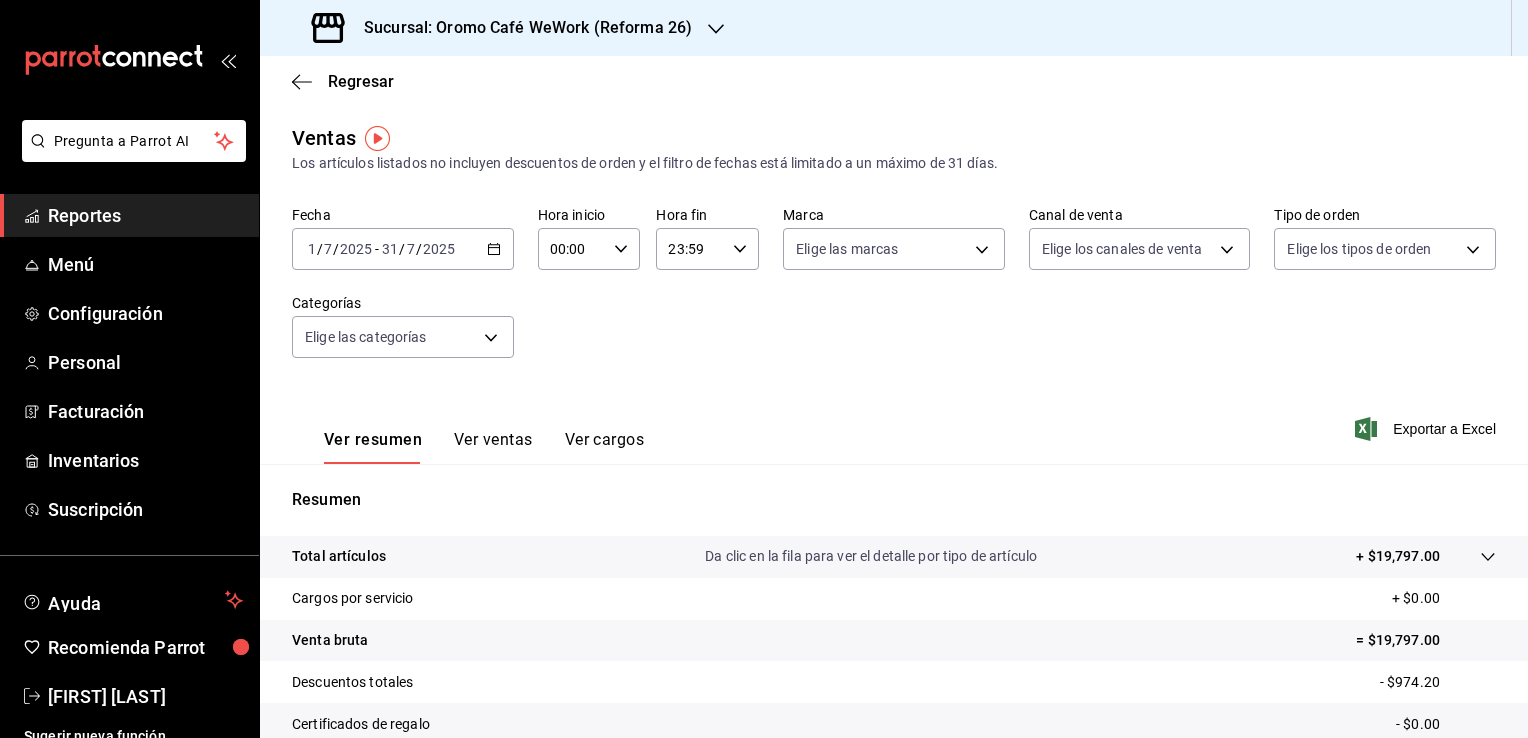 click 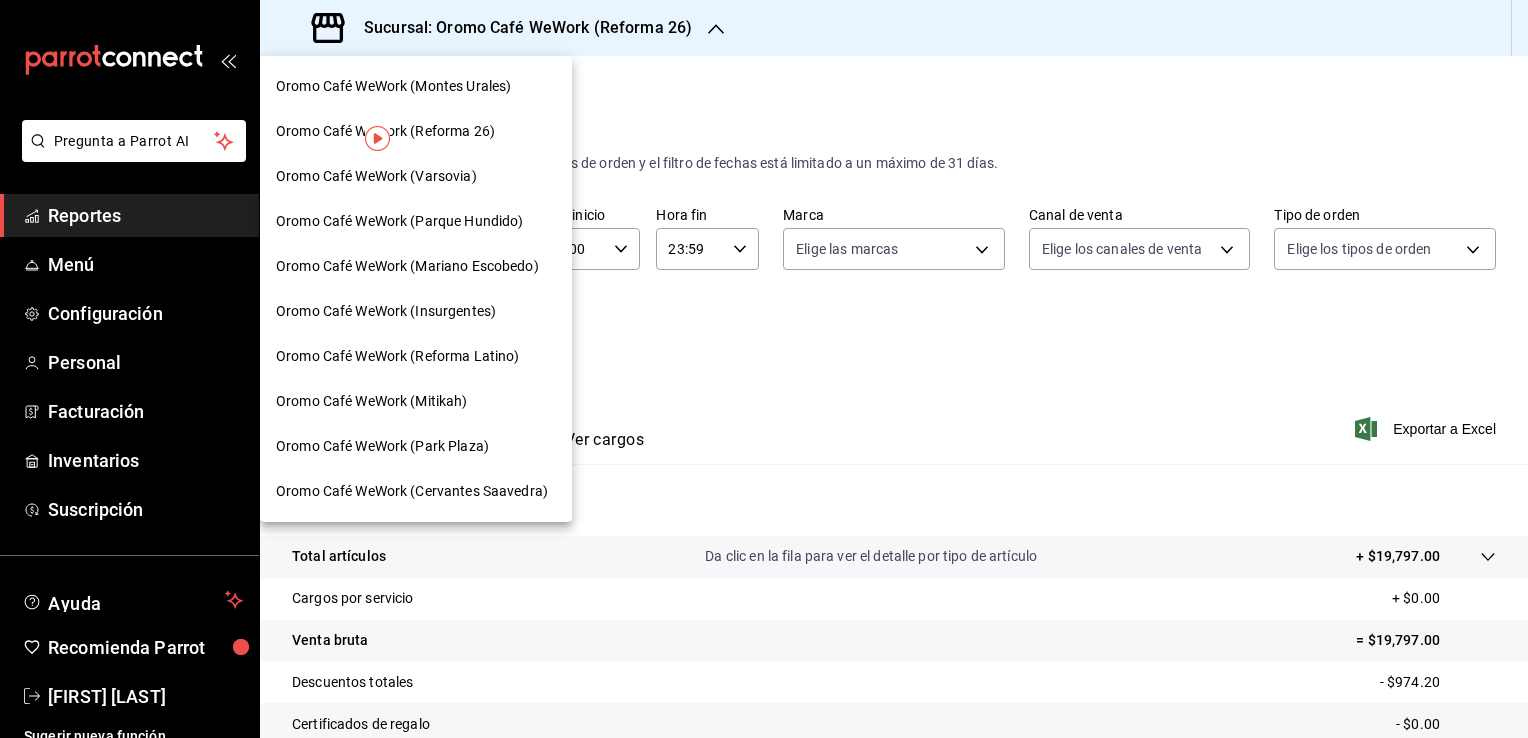 click on "Oromo Café WeWork (Varsovia)" at bounding box center [376, 176] 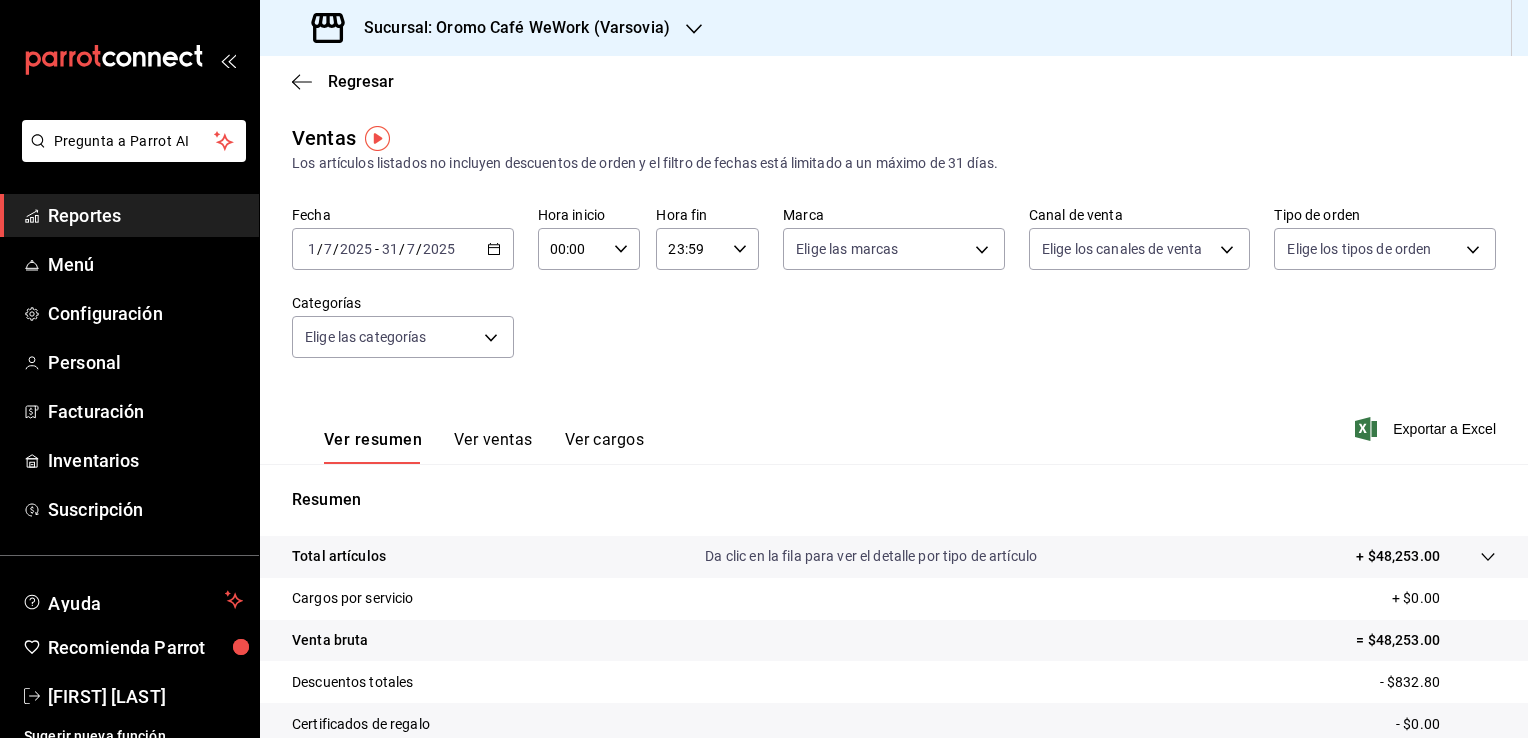 click 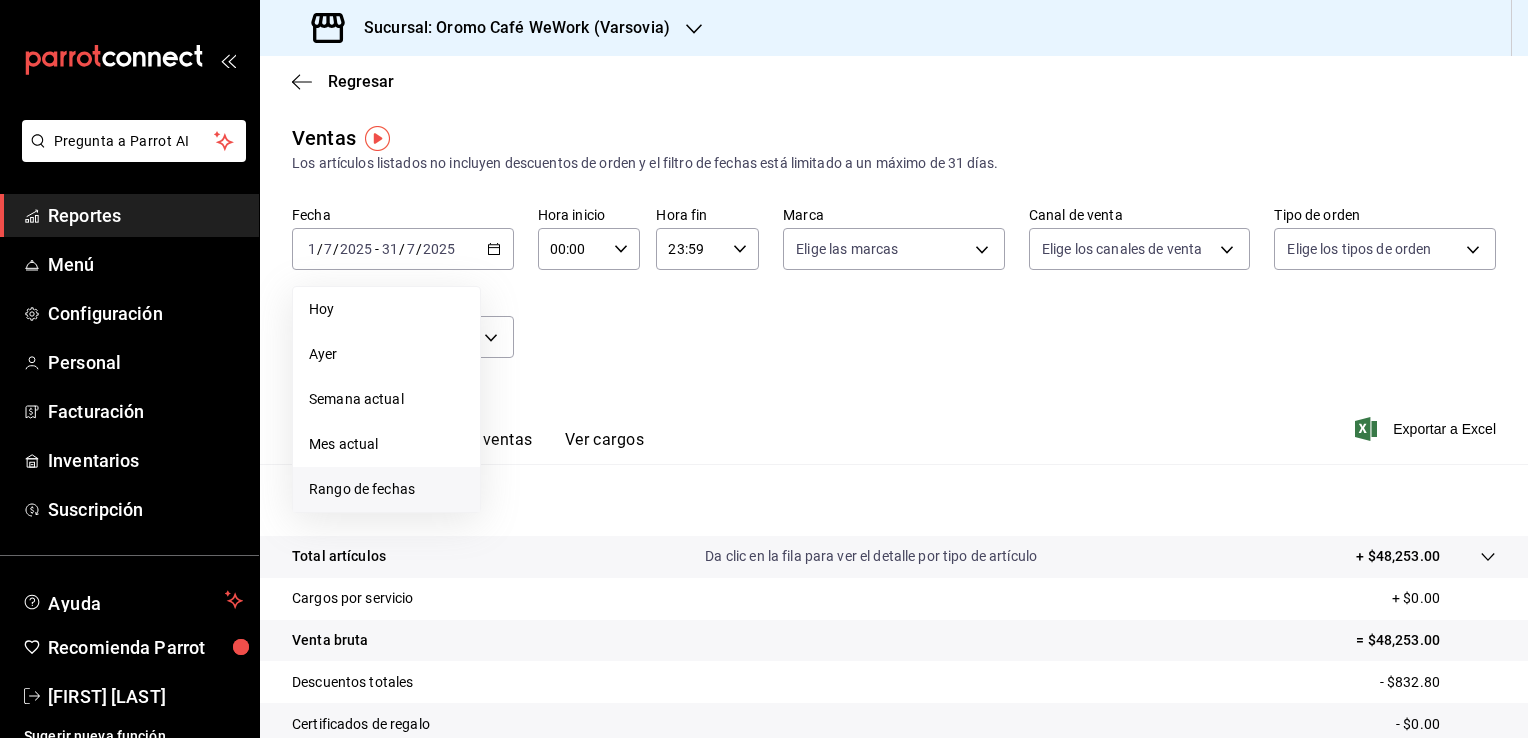 click on "Rango de fechas" at bounding box center (386, 489) 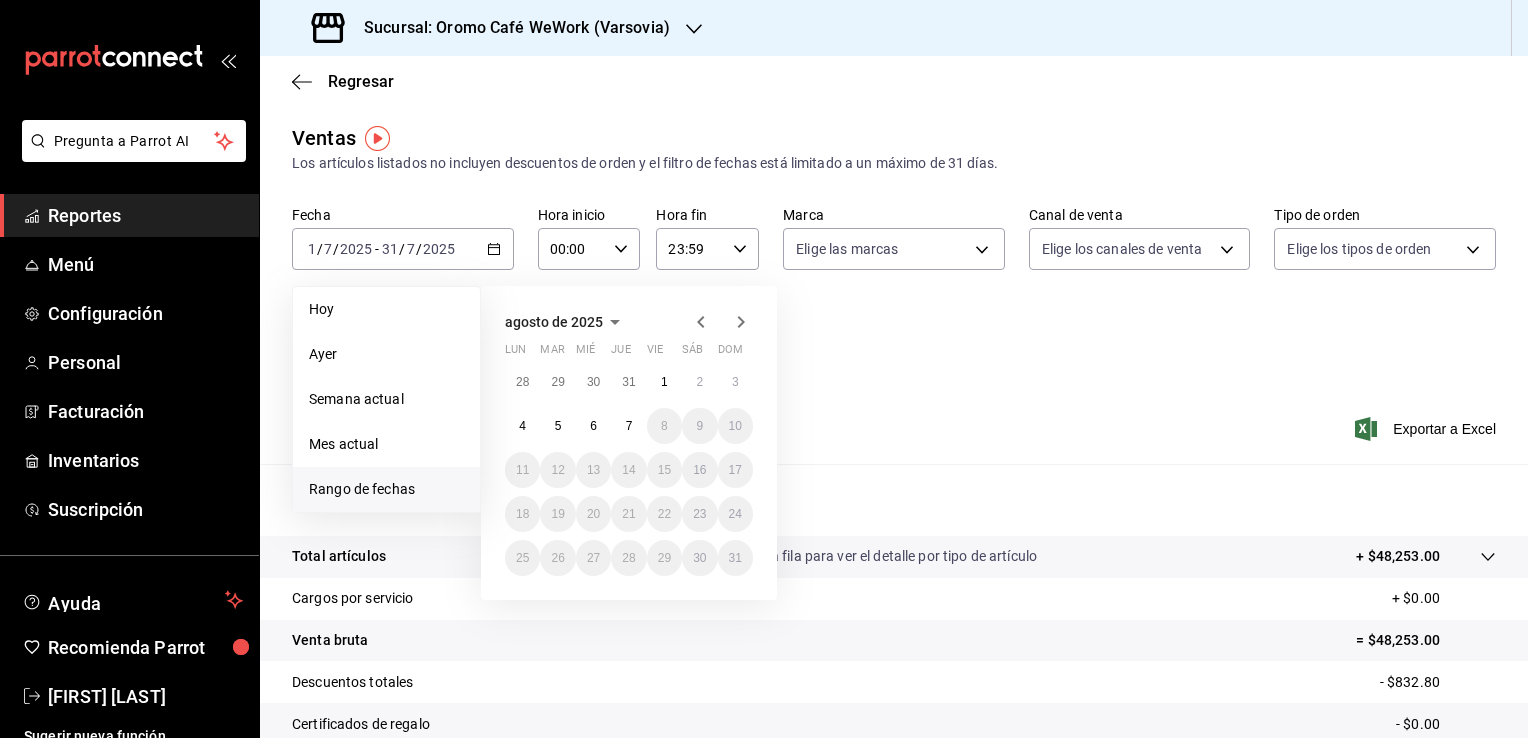 click 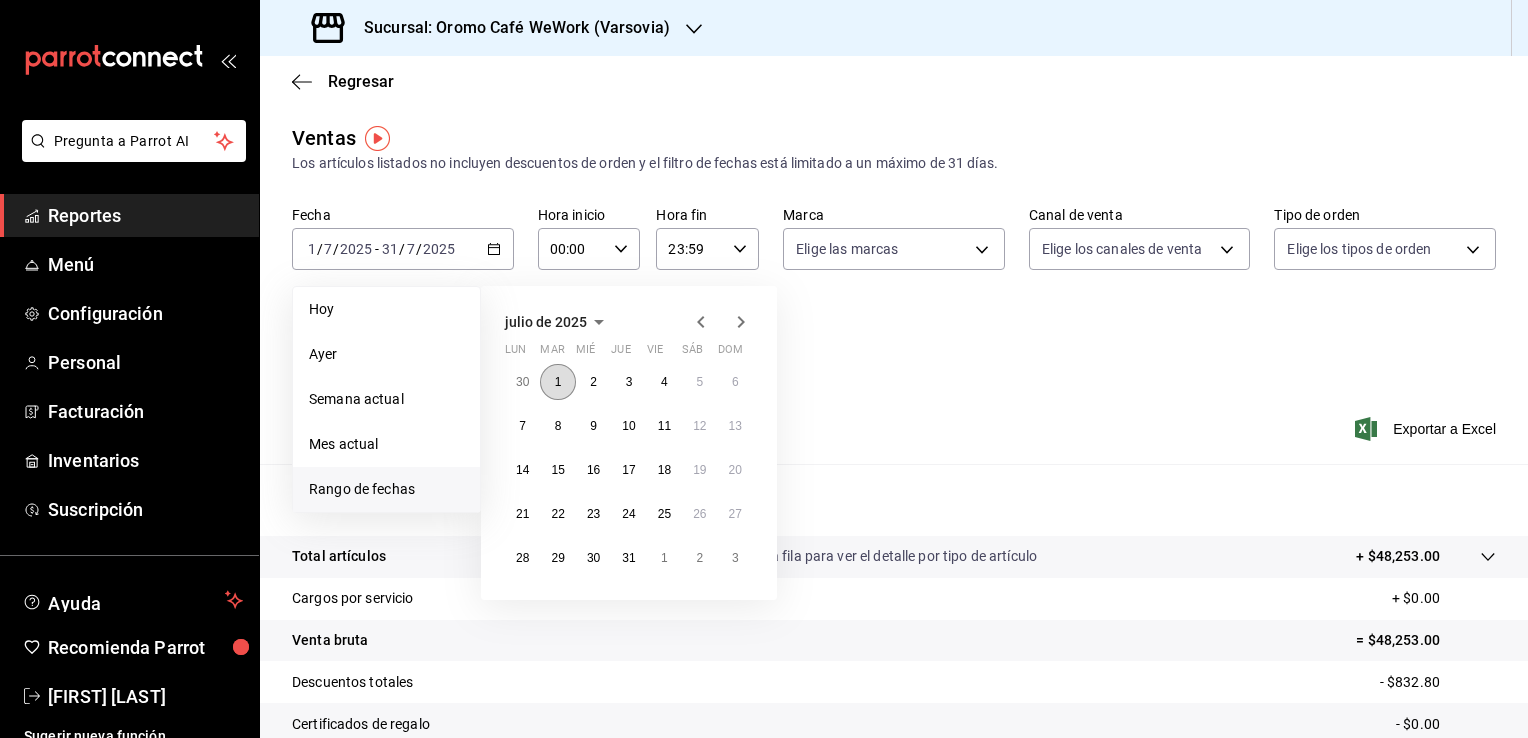 click on "1" at bounding box center (557, 382) 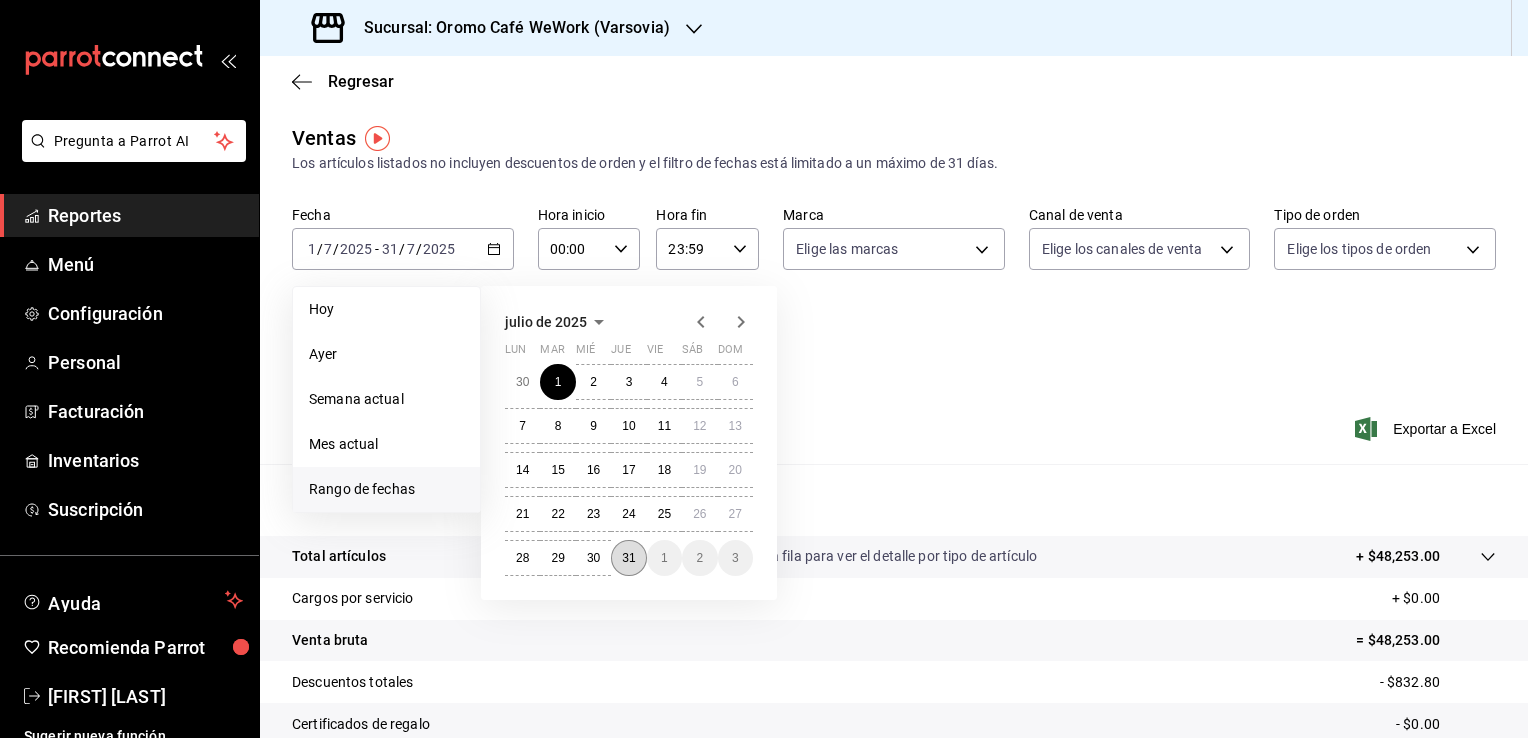 click on "31" at bounding box center (628, 558) 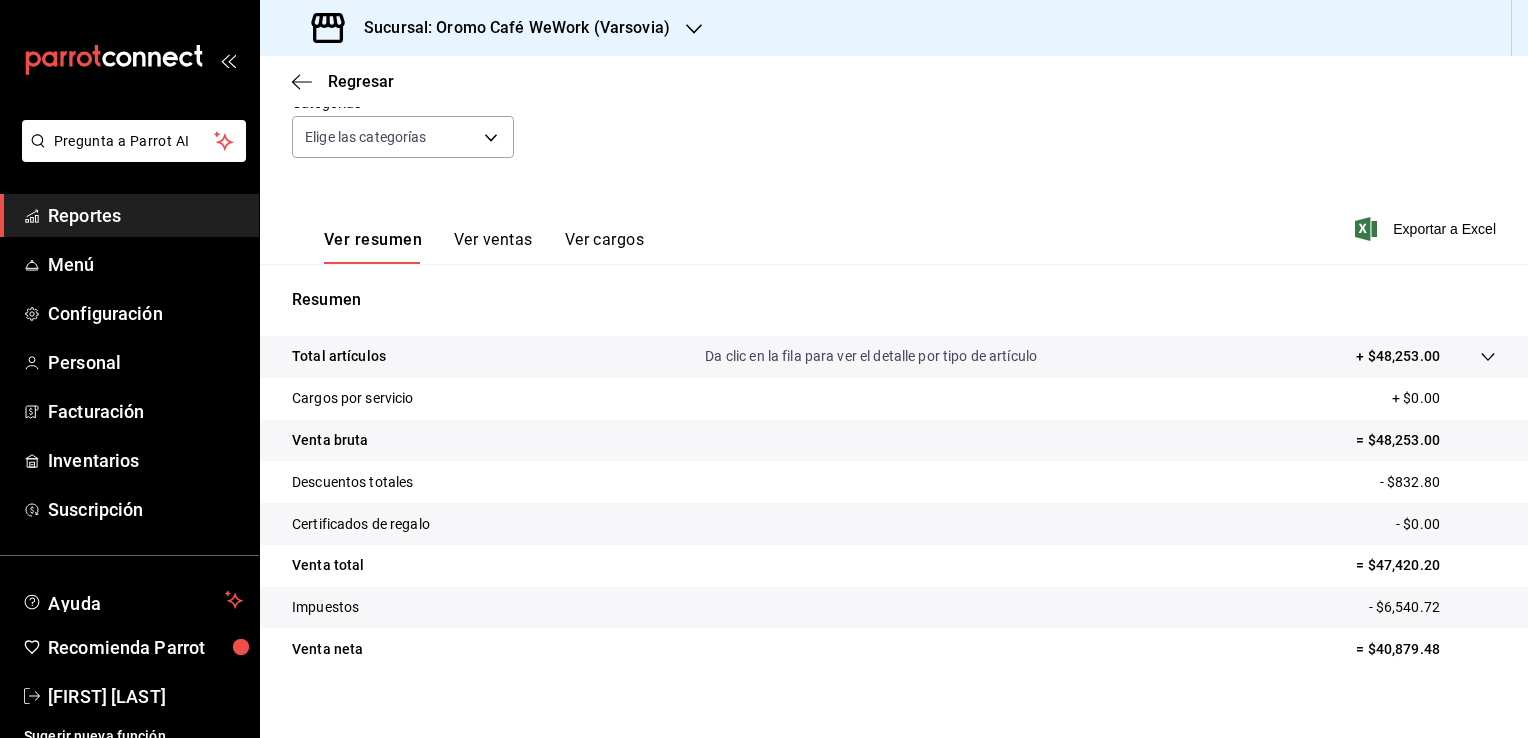 scroll, scrollTop: 220, scrollLeft: 0, axis: vertical 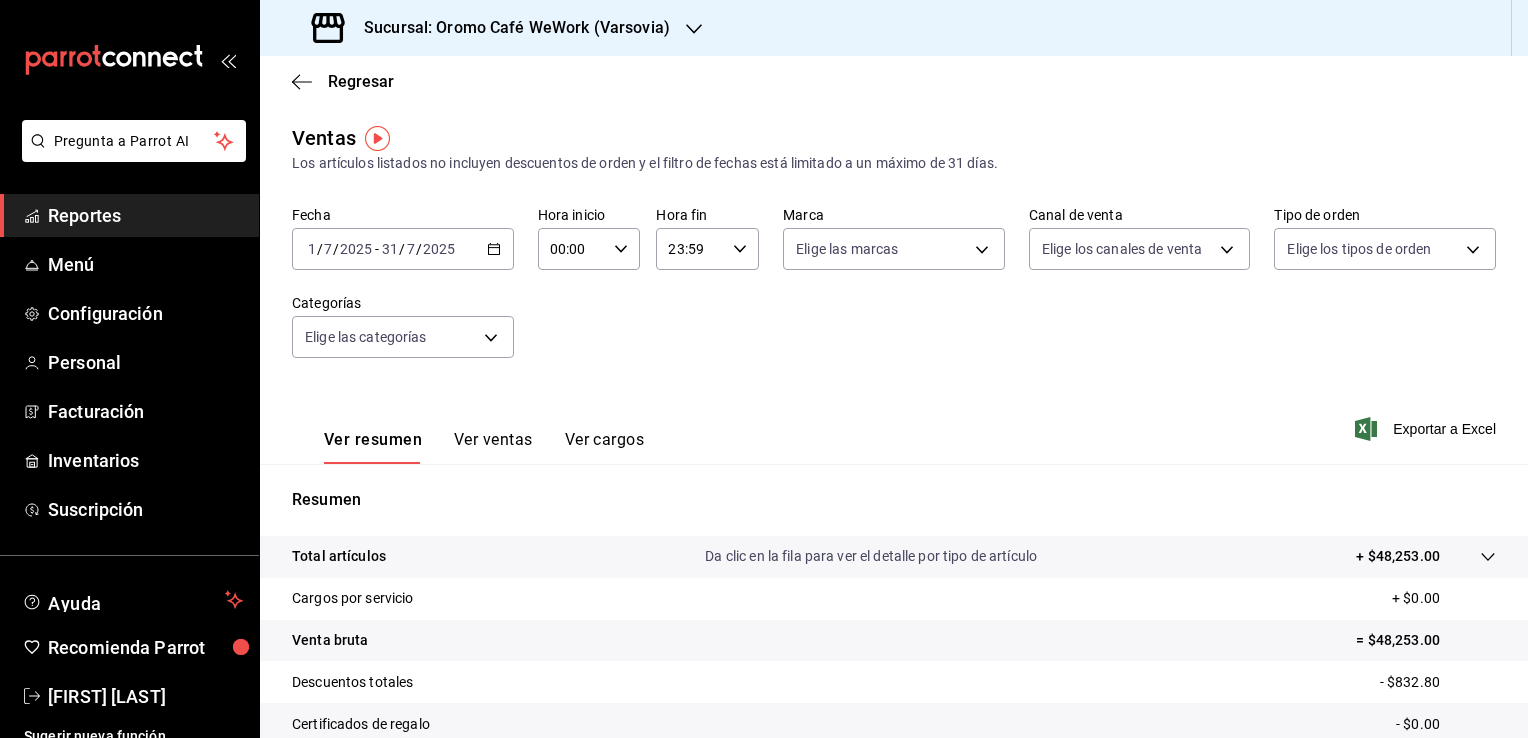 click on "[DATE] [DAY] / [MONTH] / [YEAR] - [DATE] [DAY] / [MONTH] / [YEAR]" at bounding box center [403, 249] 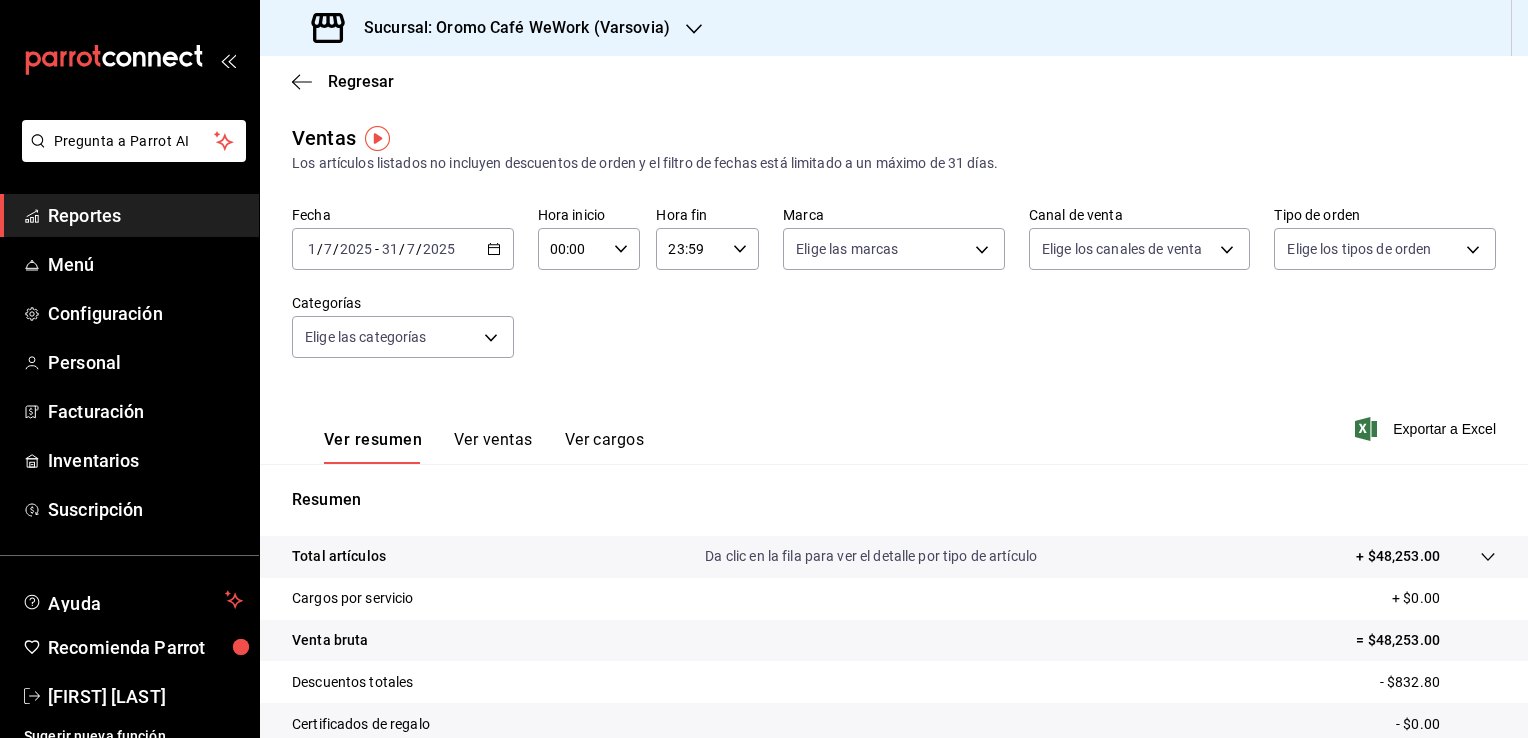click 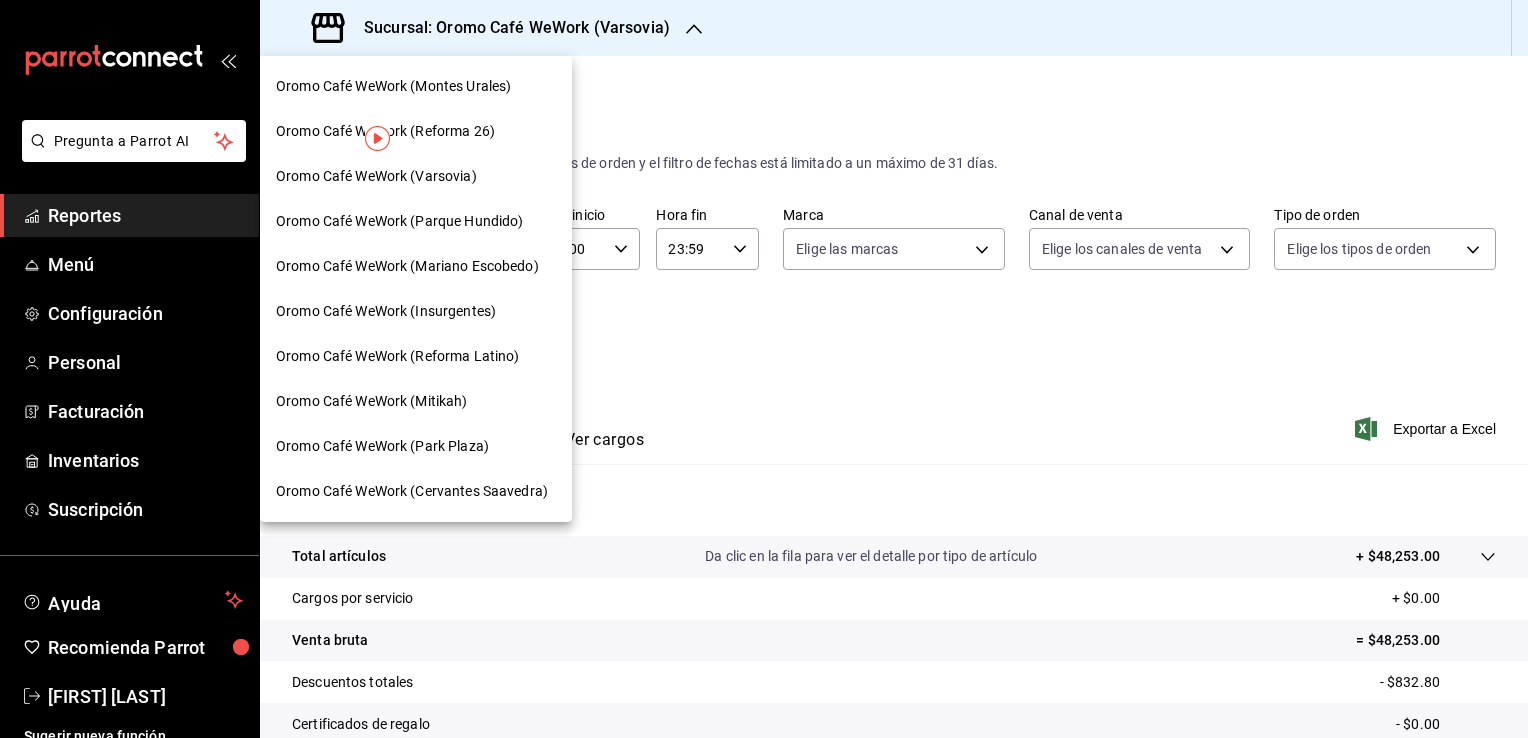 click on "Oromo Café WeWork (Parque Hundido)" at bounding box center (399, 221) 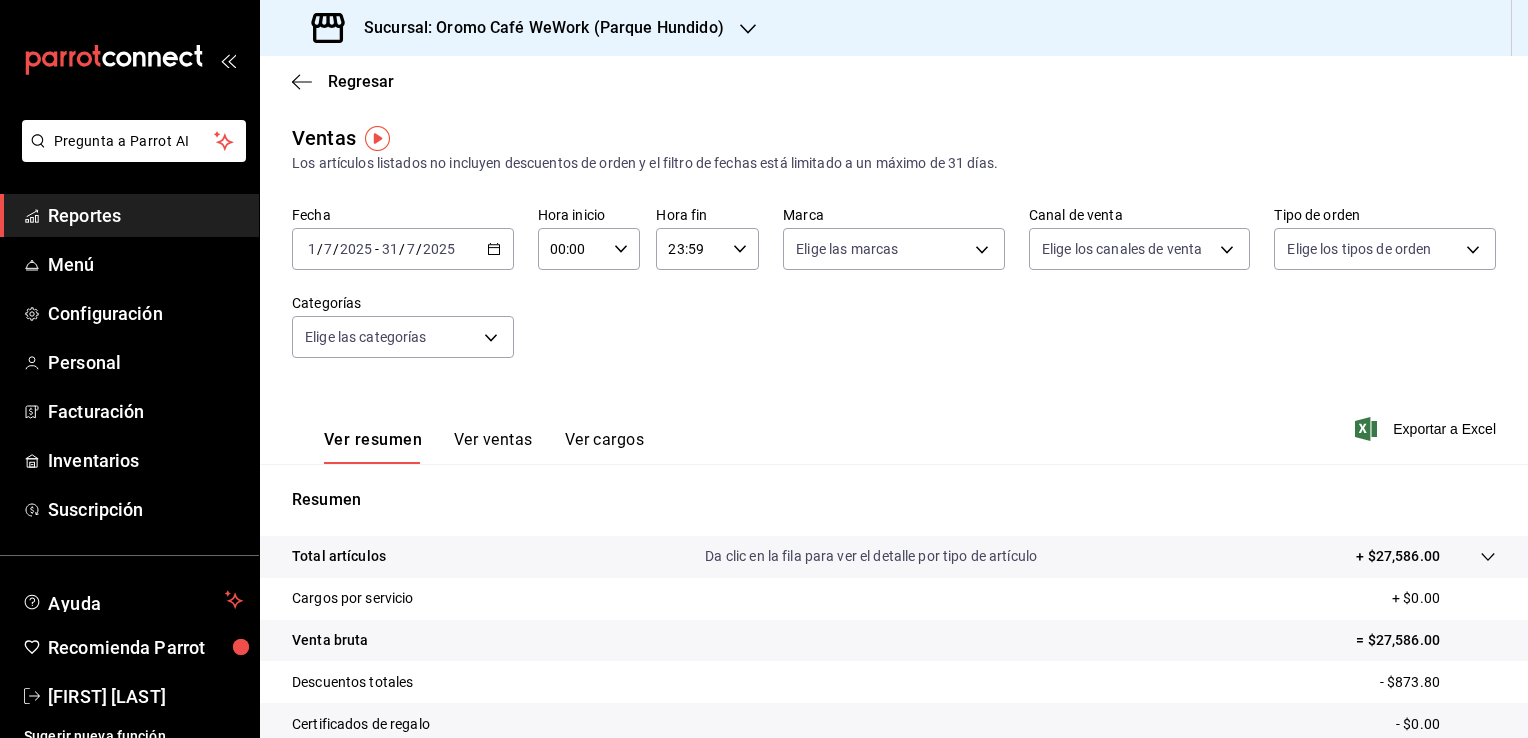 click 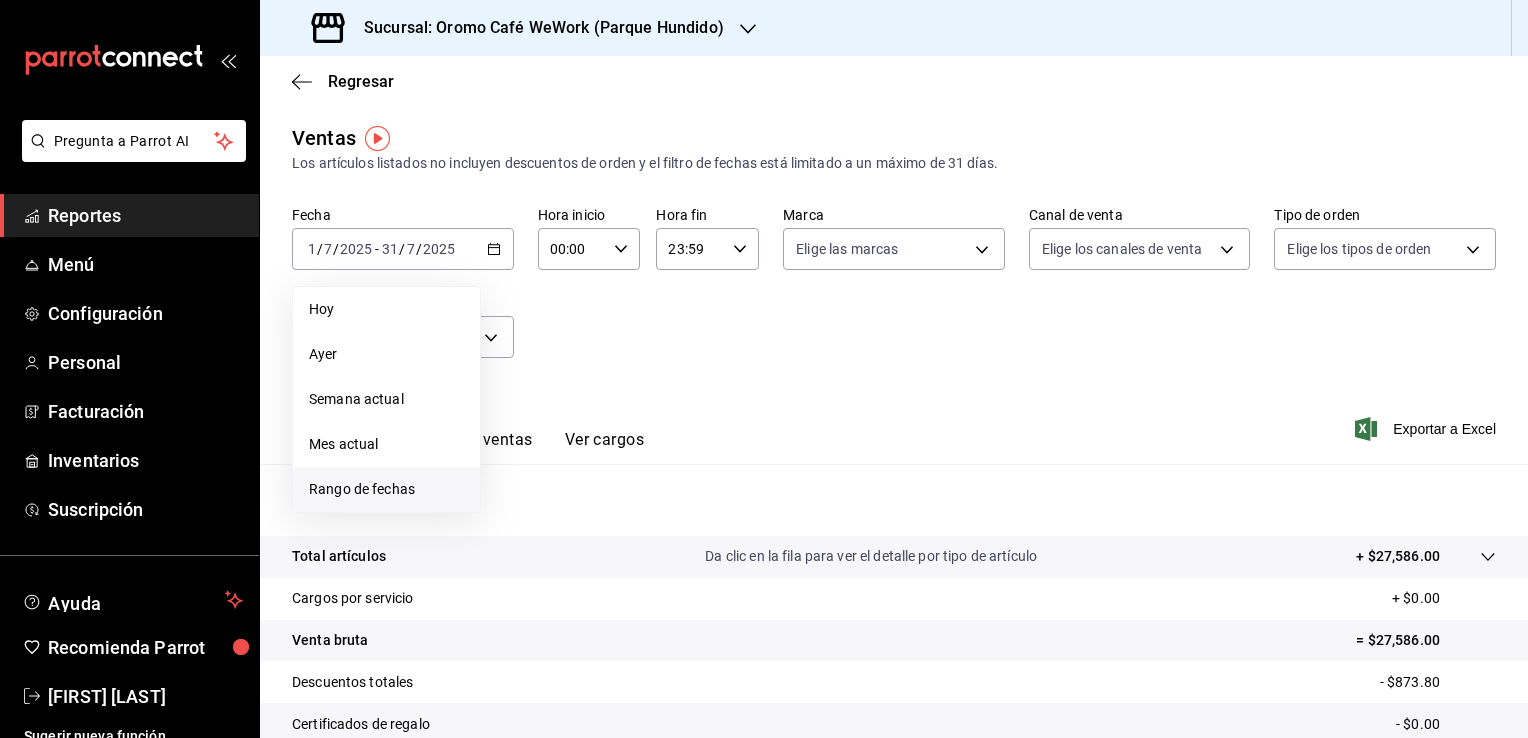 click on "Rango de fechas" at bounding box center (386, 489) 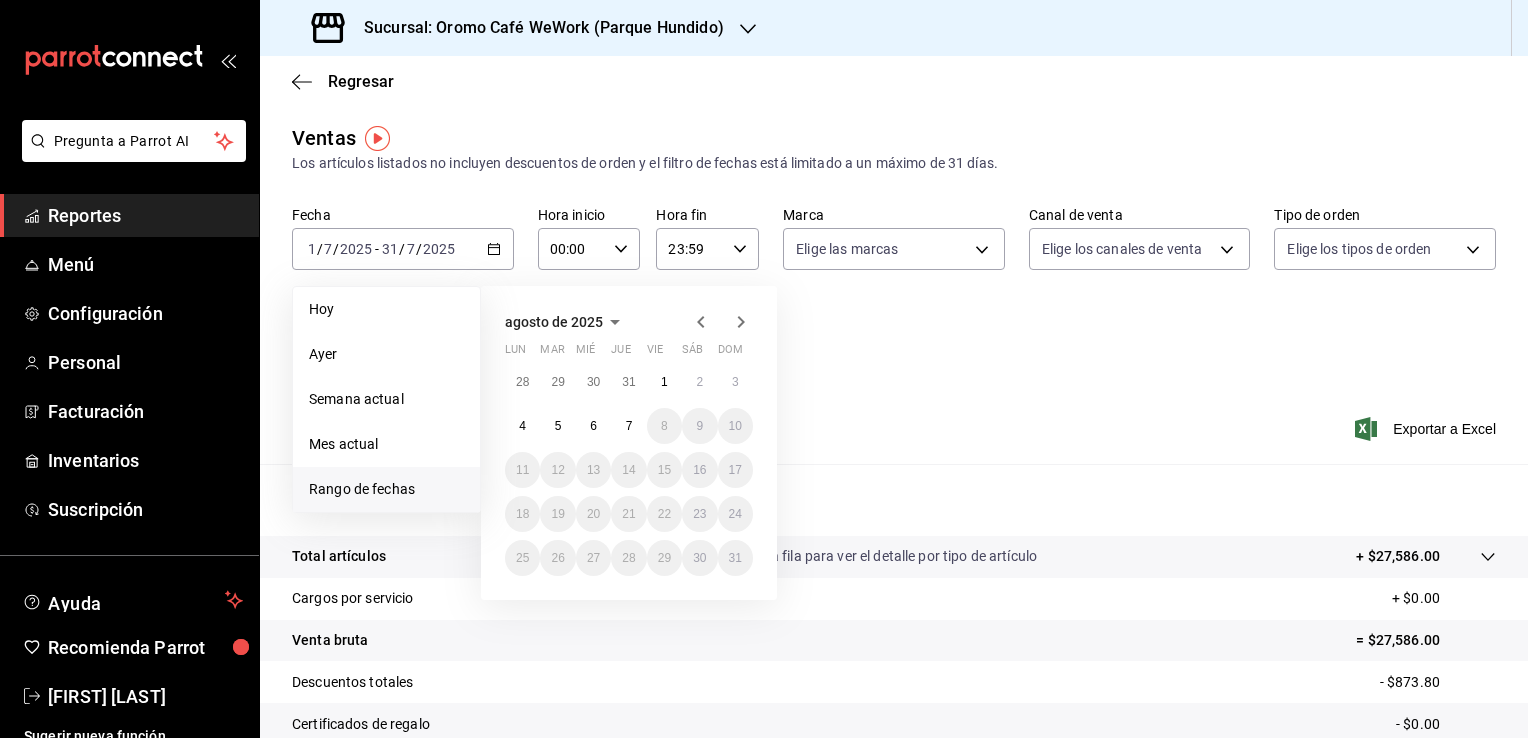 click 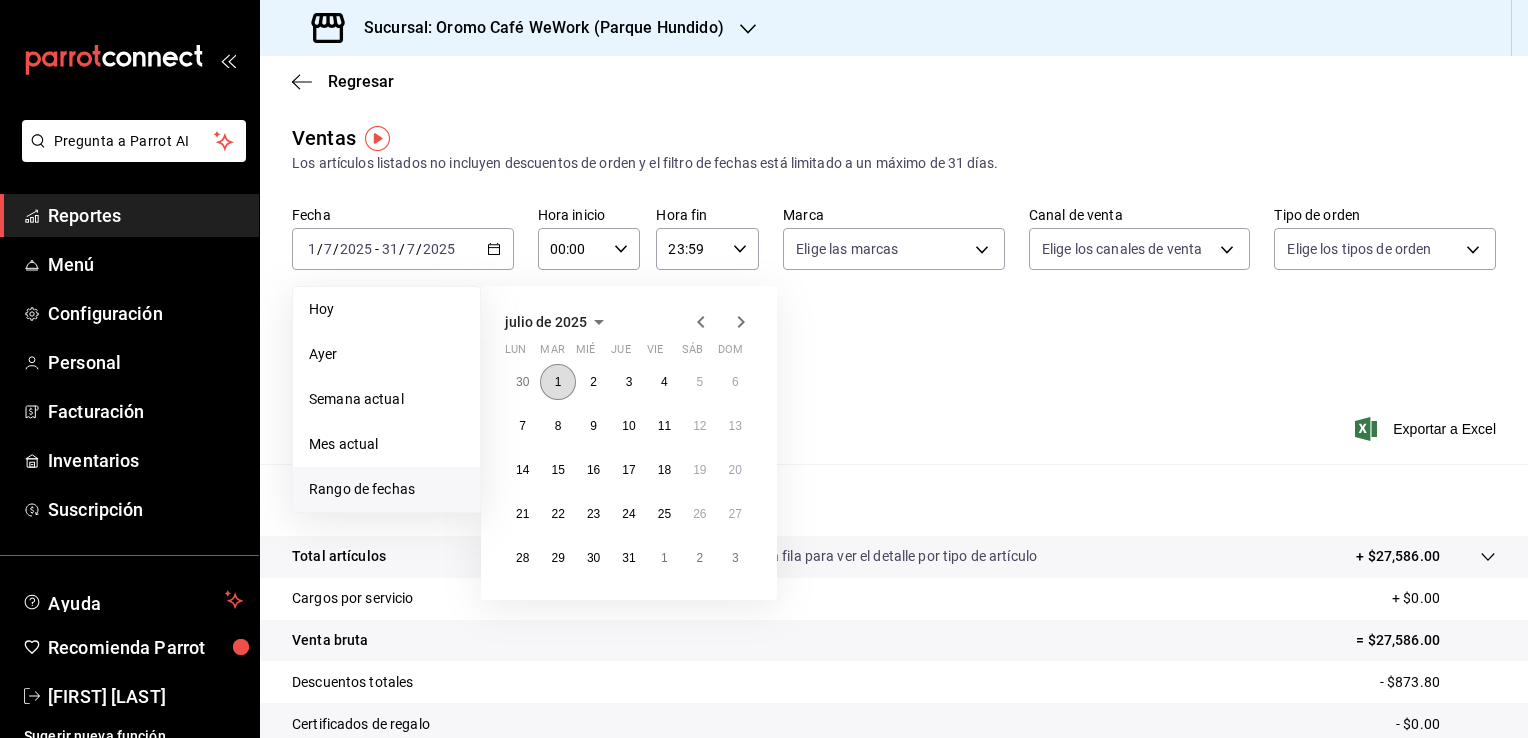 click on "1" at bounding box center [557, 382] 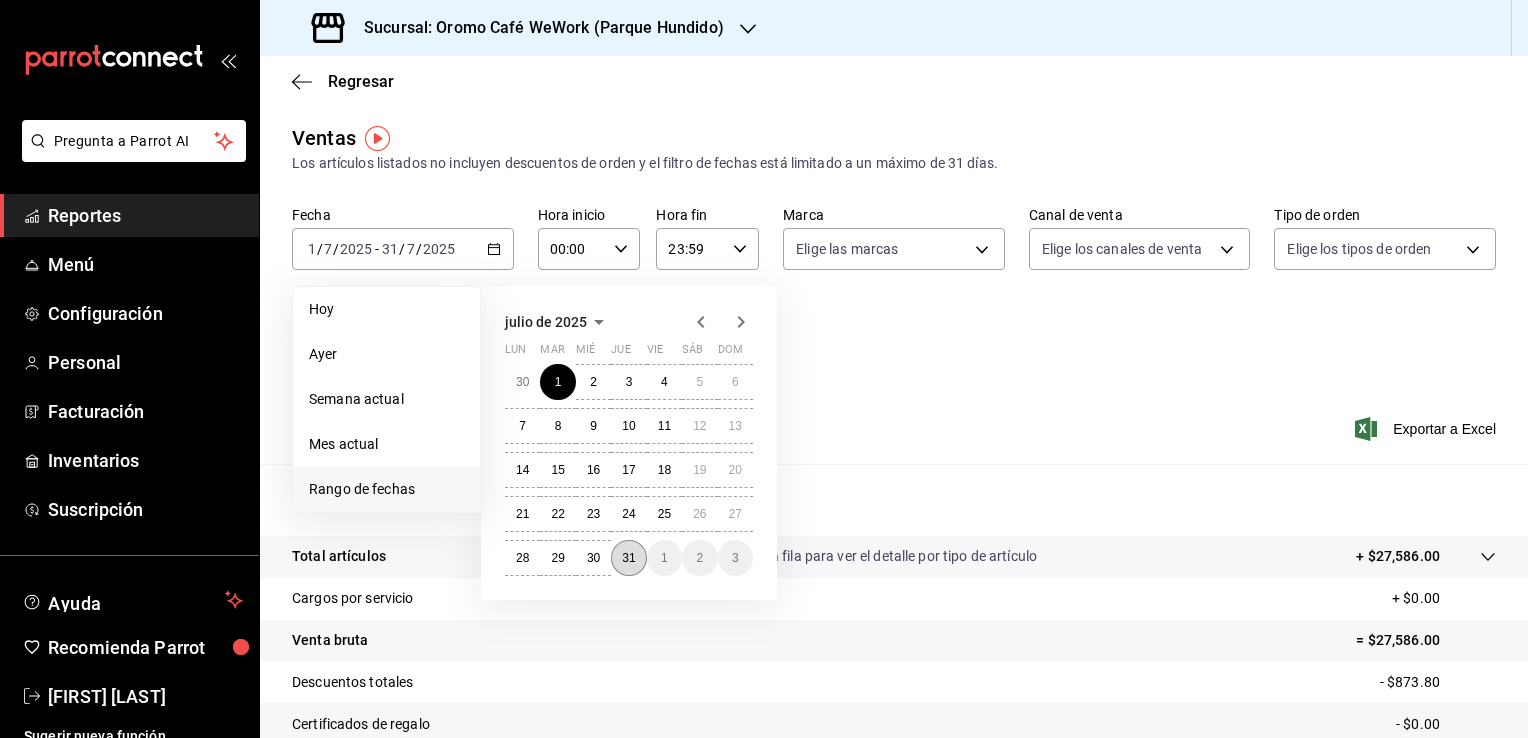 click on "31" at bounding box center [628, 558] 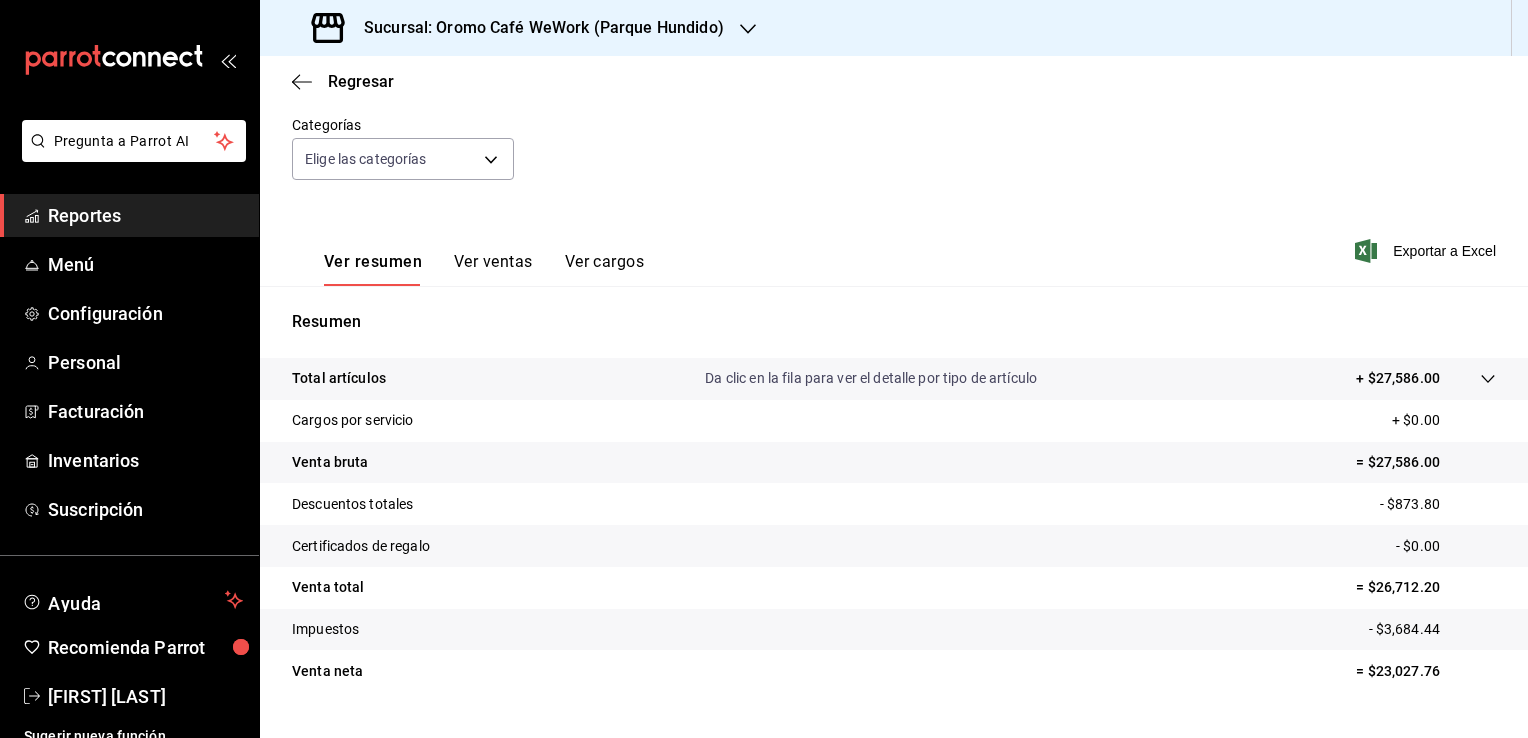 scroll, scrollTop: 220, scrollLeft: 0, axis: vertical 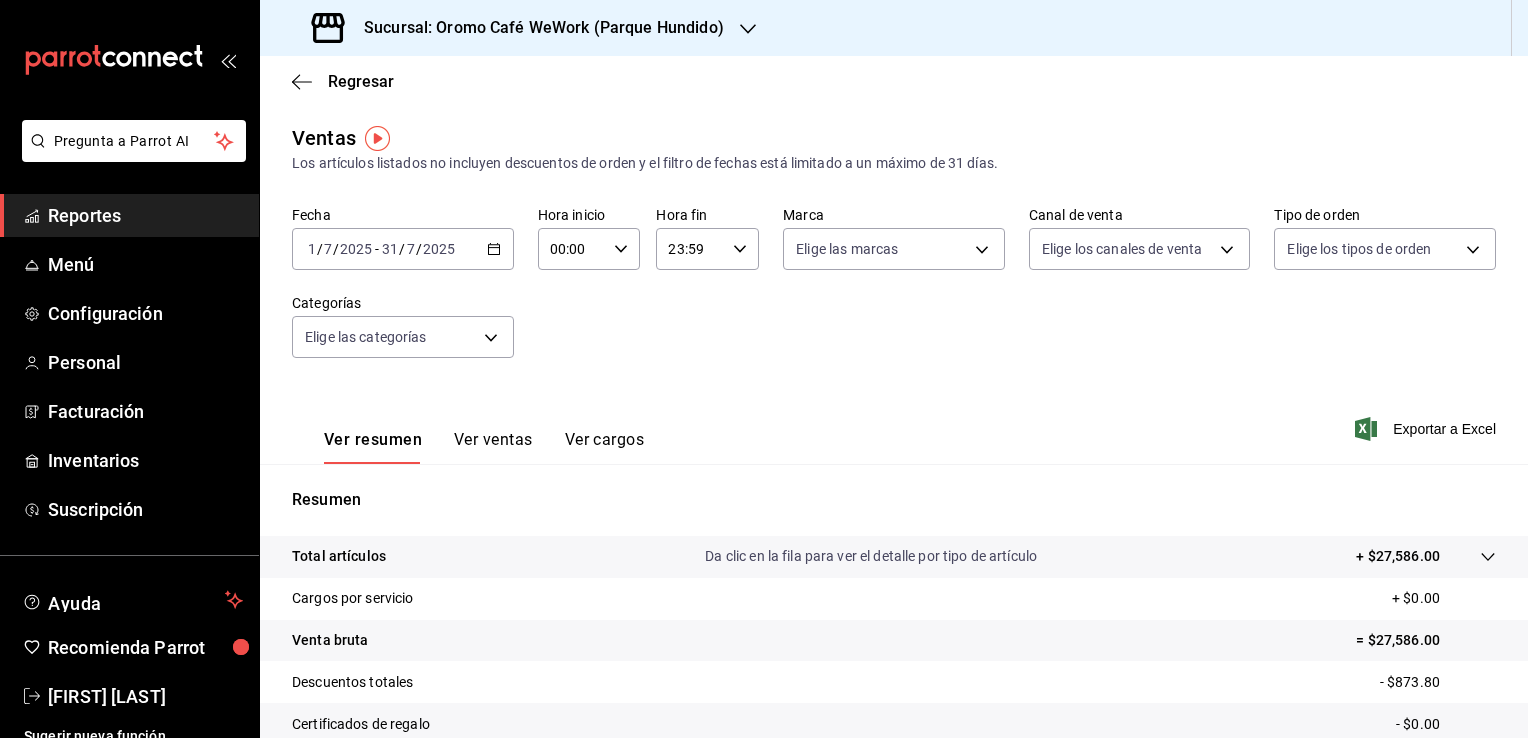 click 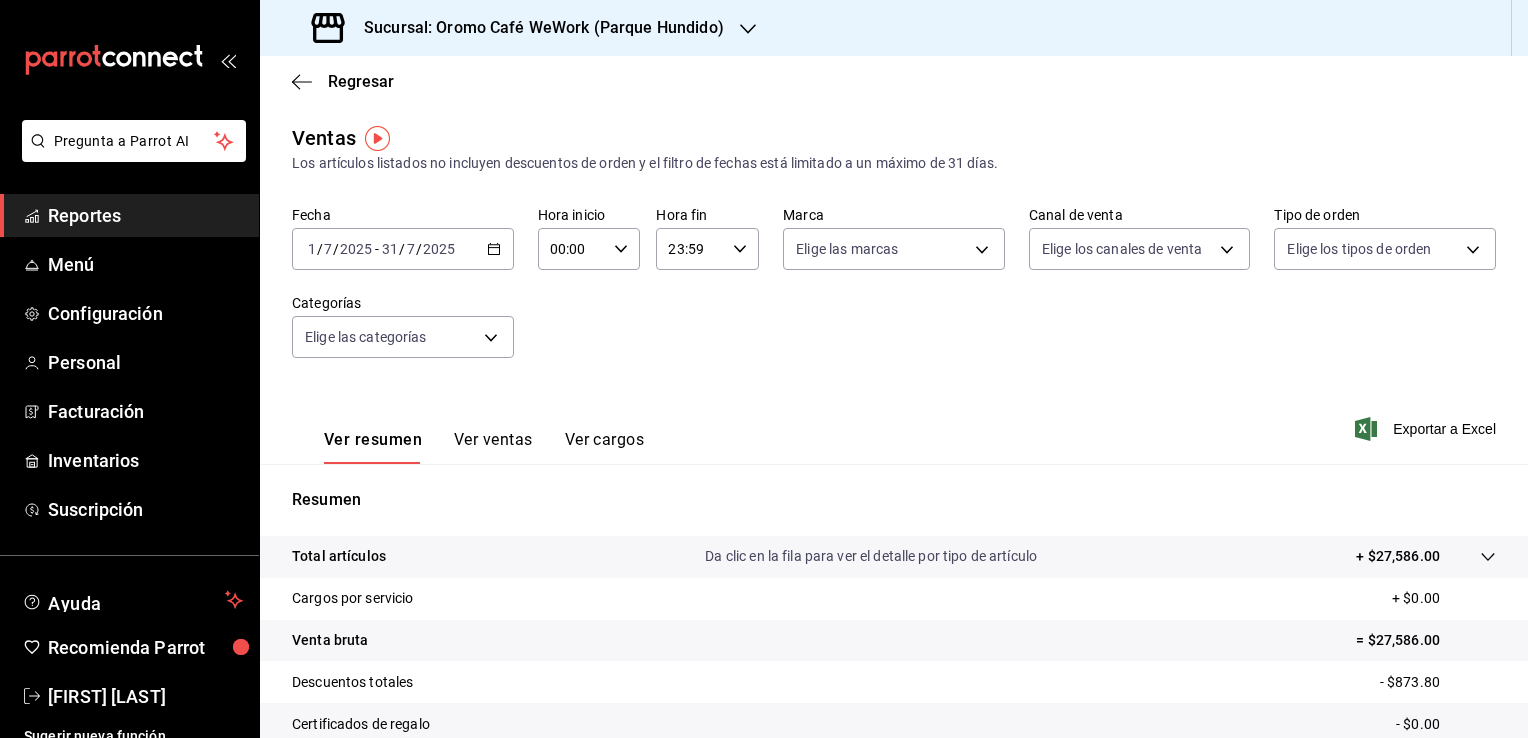 click 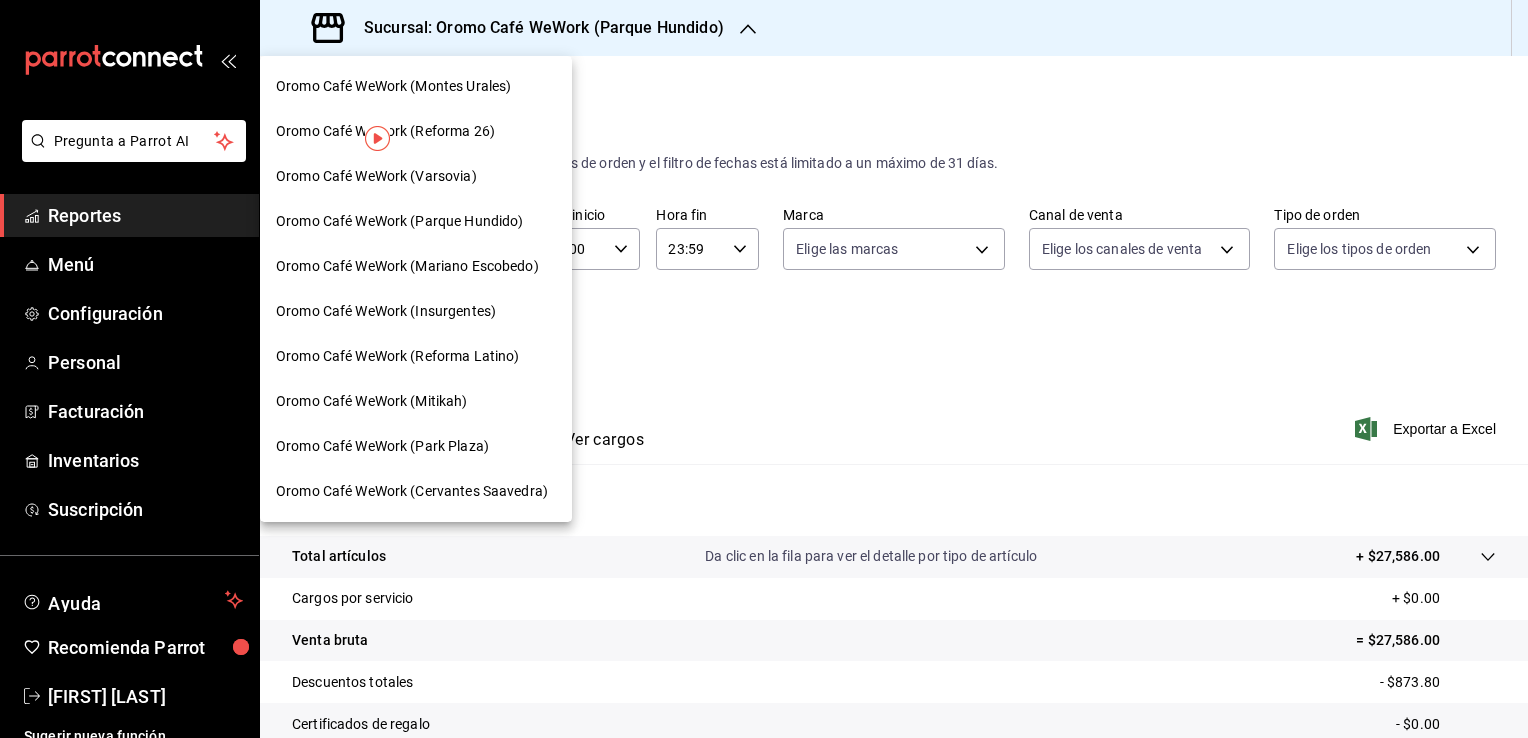 click on "Oromo Café WeWork (Mariano Escobedo)" at bounding box center [407, 266] 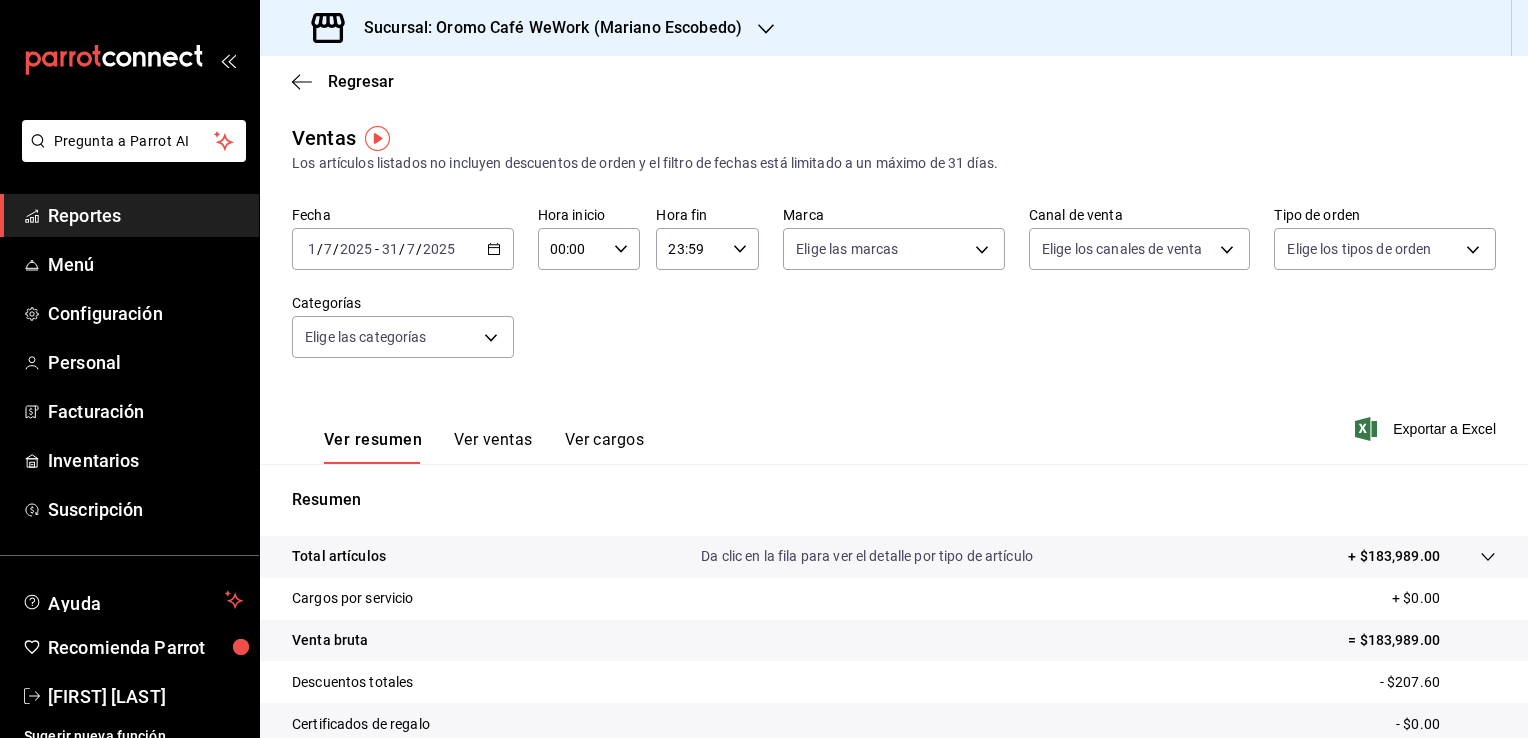 click 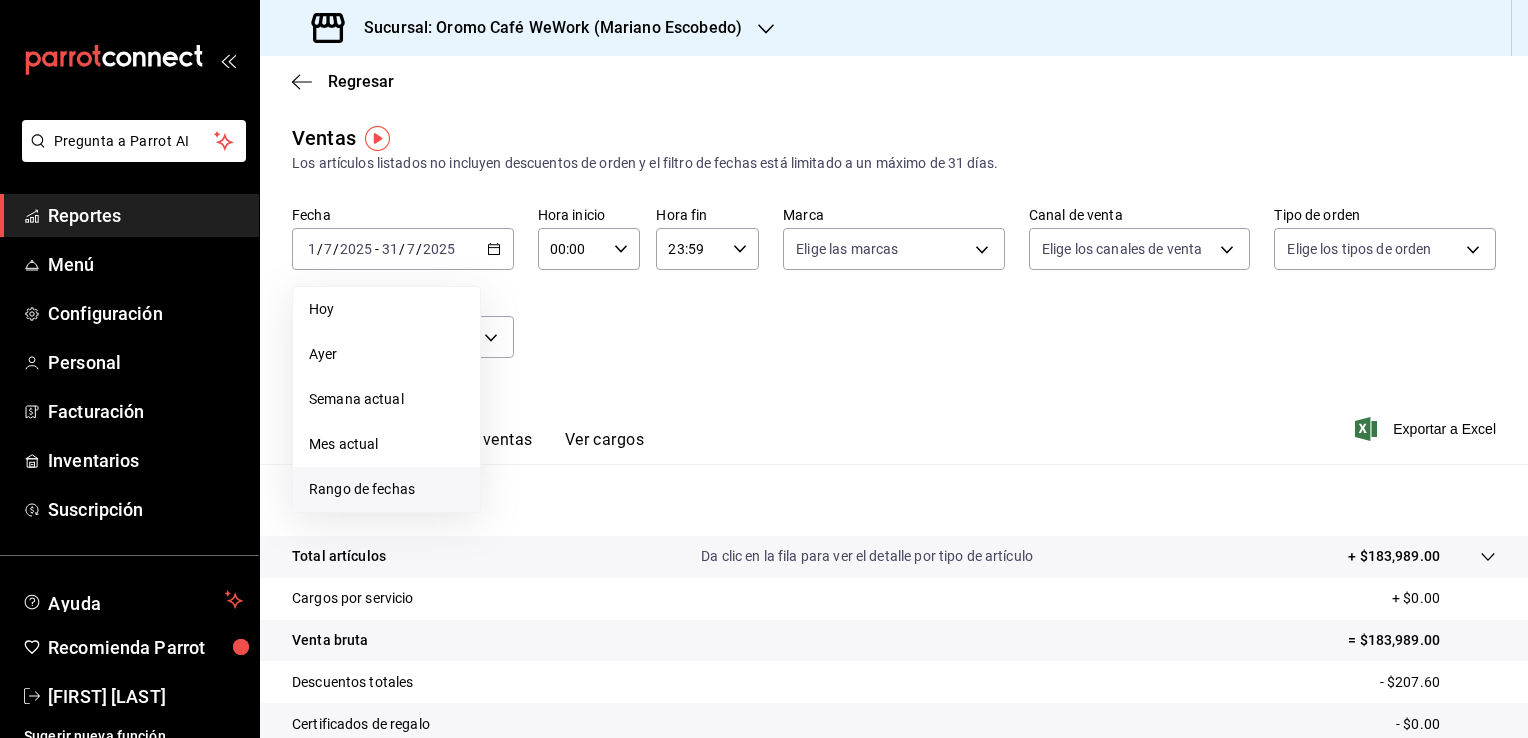 click on "Rango de fechas" at bounding box center (386, 489) 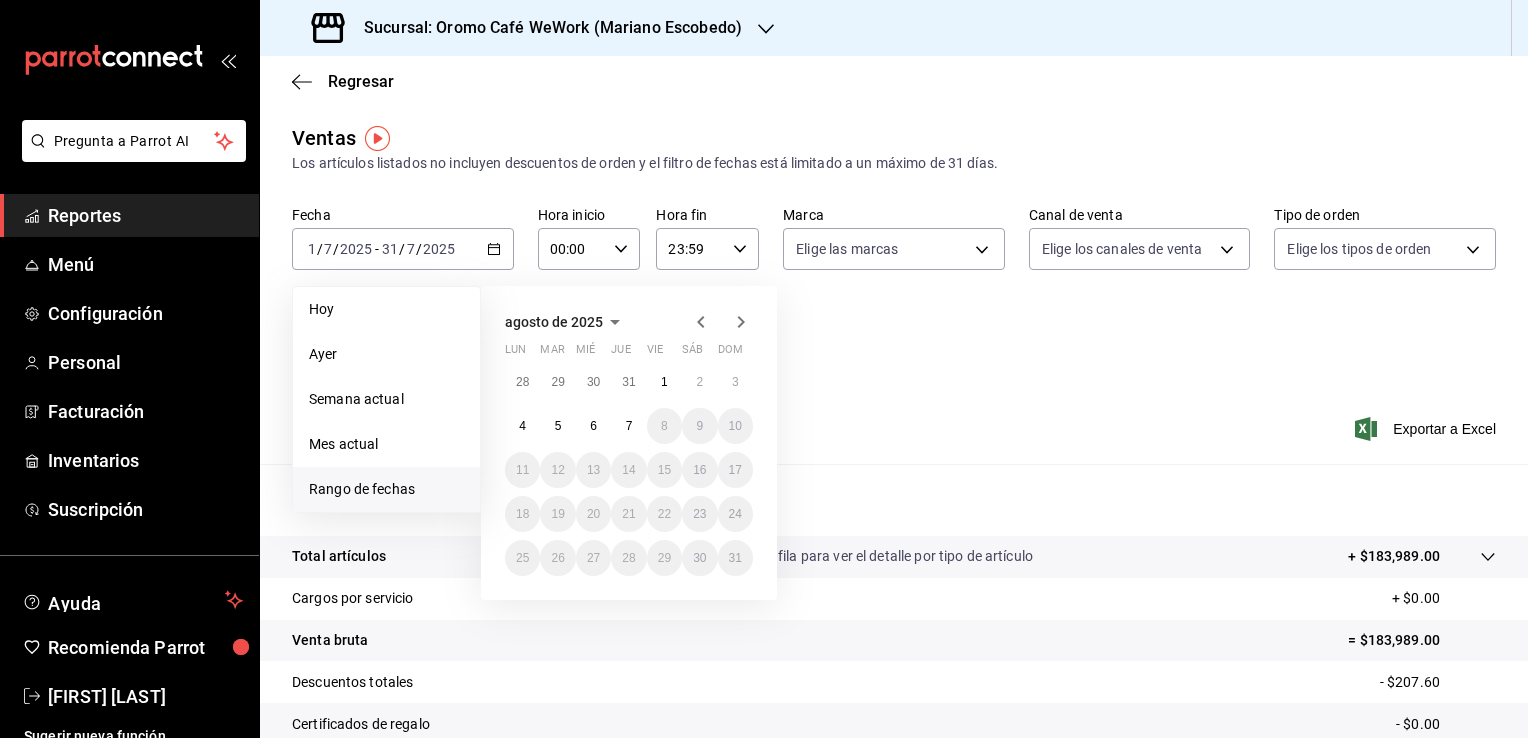 click 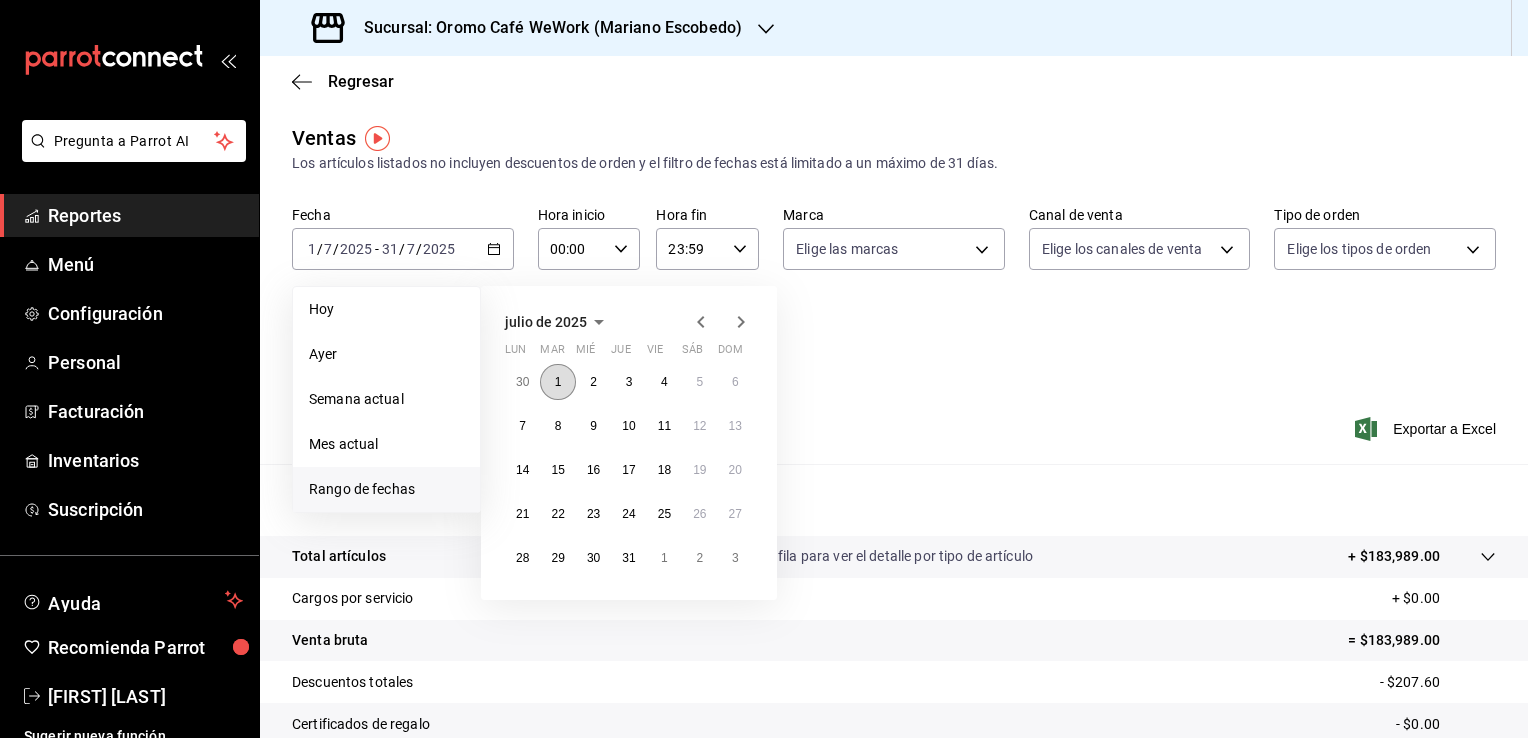 click on "1" at bounding box center [558, 382] 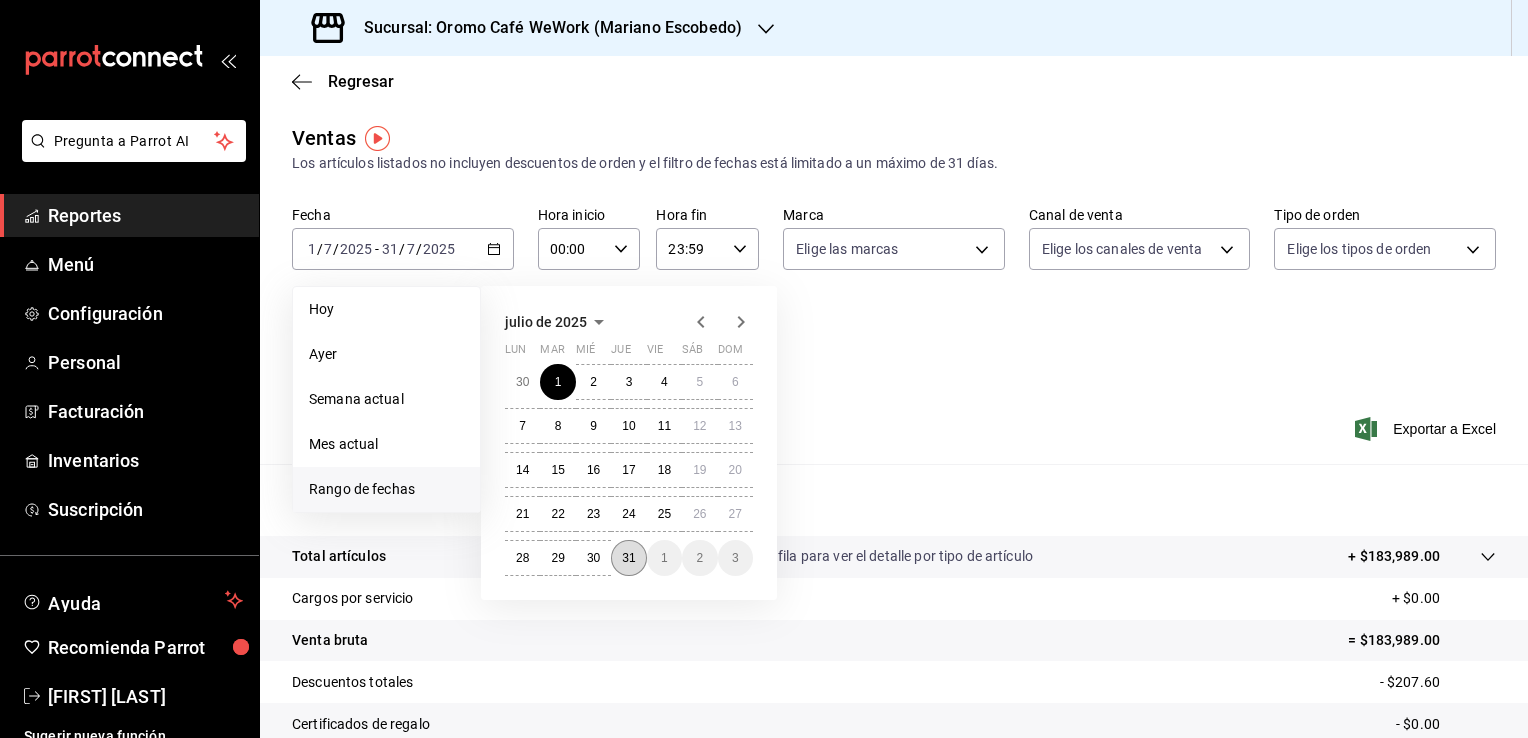 click on "31" at bounding box center (628, 558) 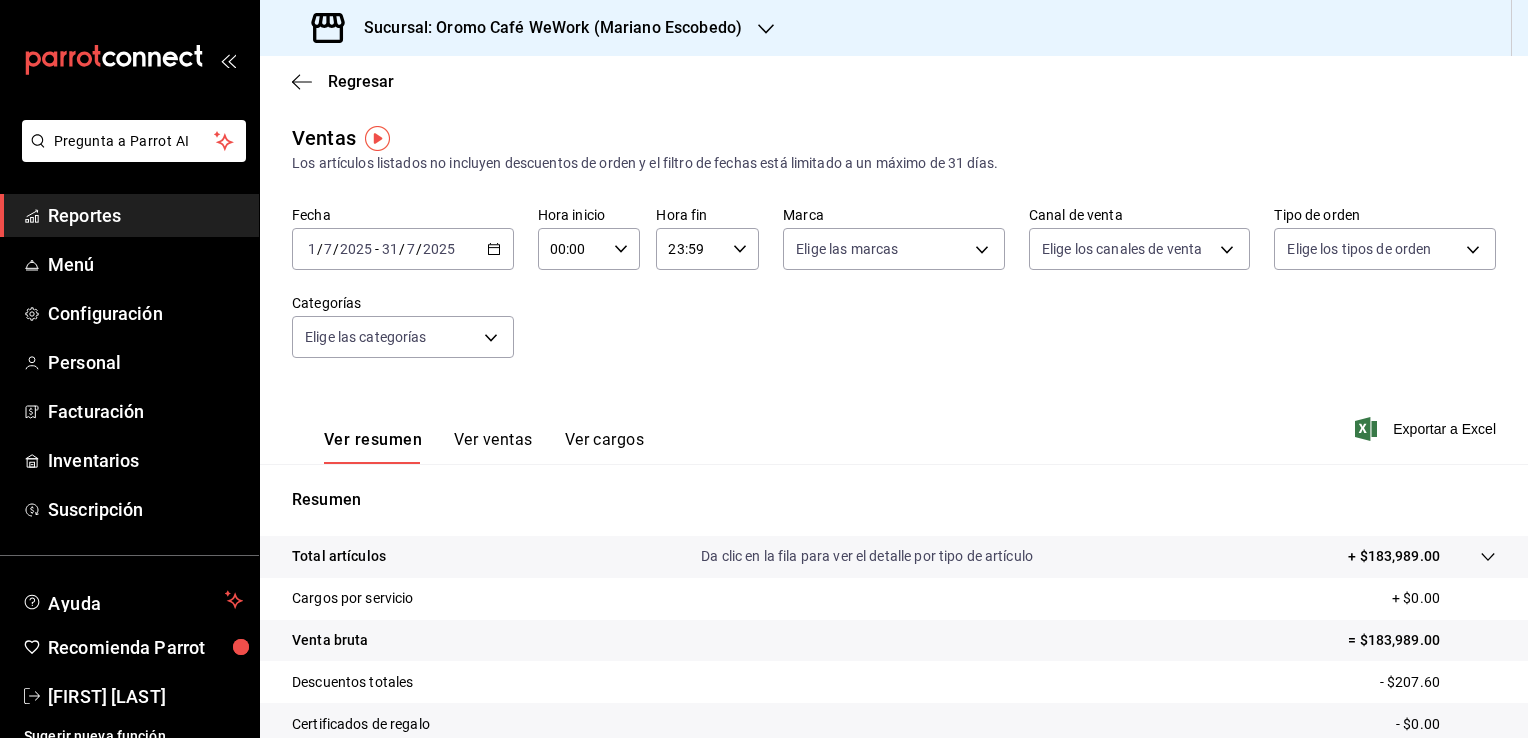 click on "Ventas Los artículos listados no incluyen descuentos de orden y el filtro de fechas está limitado a un máximo de 31 días." at bounding box center (894, 148) 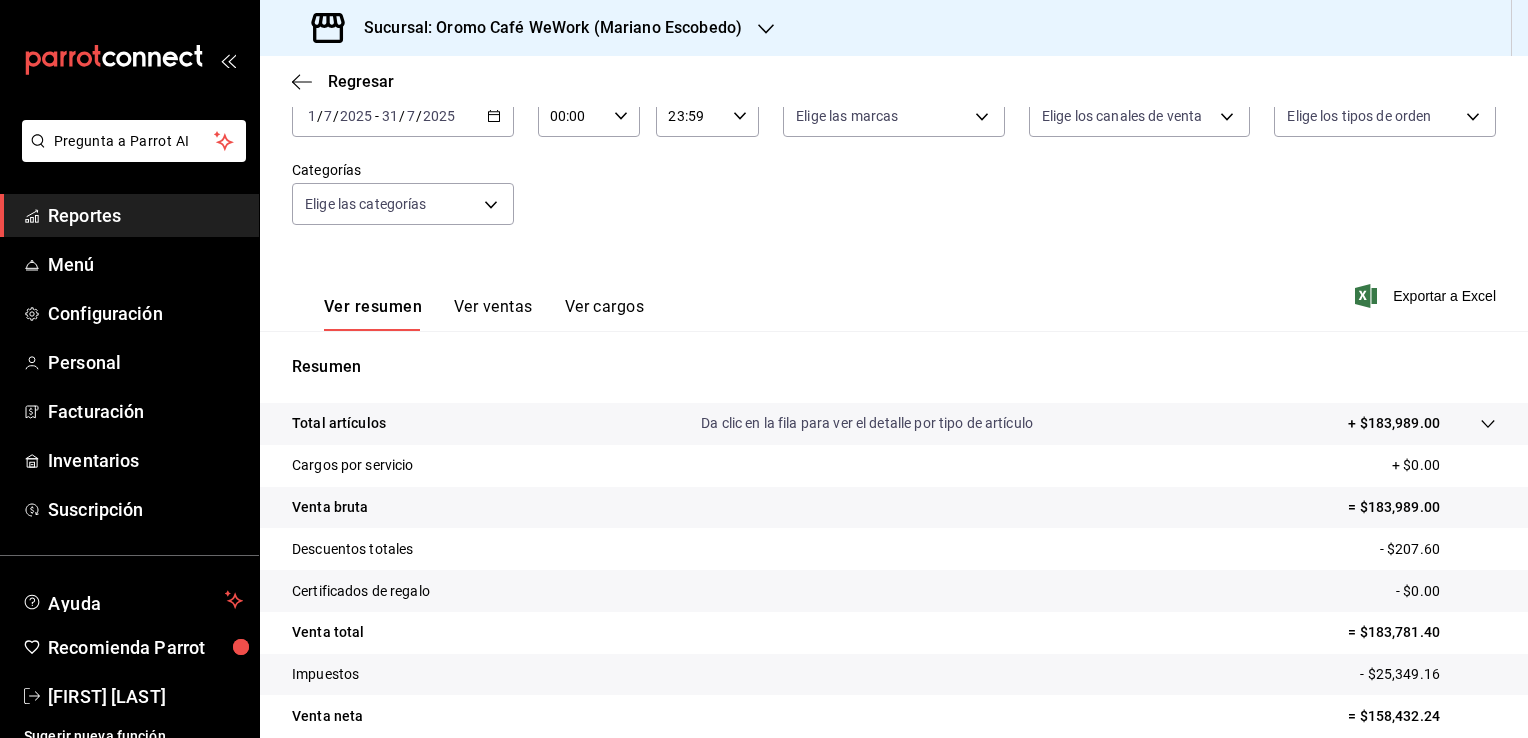 scroll, scrollTop: 220, scrollLeft: 0, axis: vertical 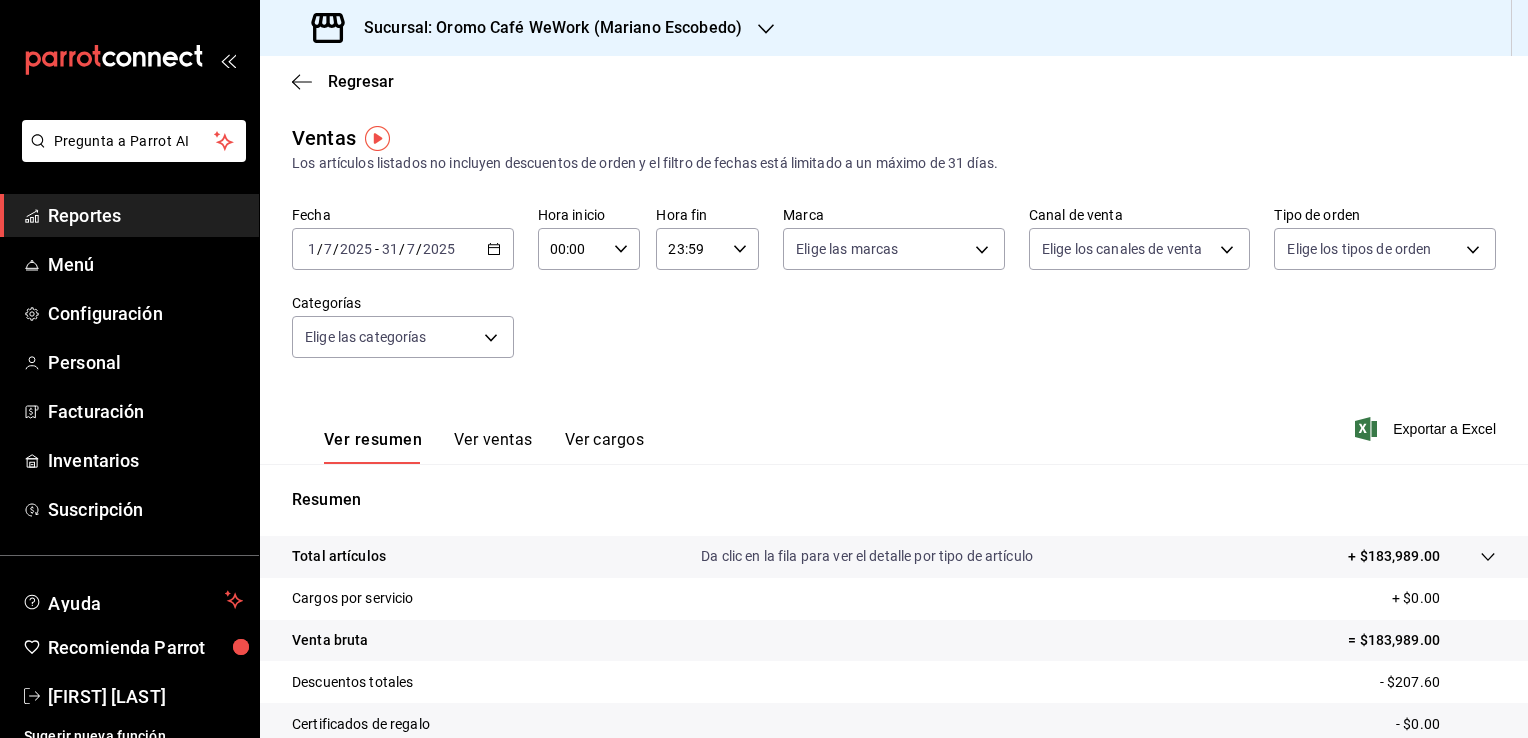 click 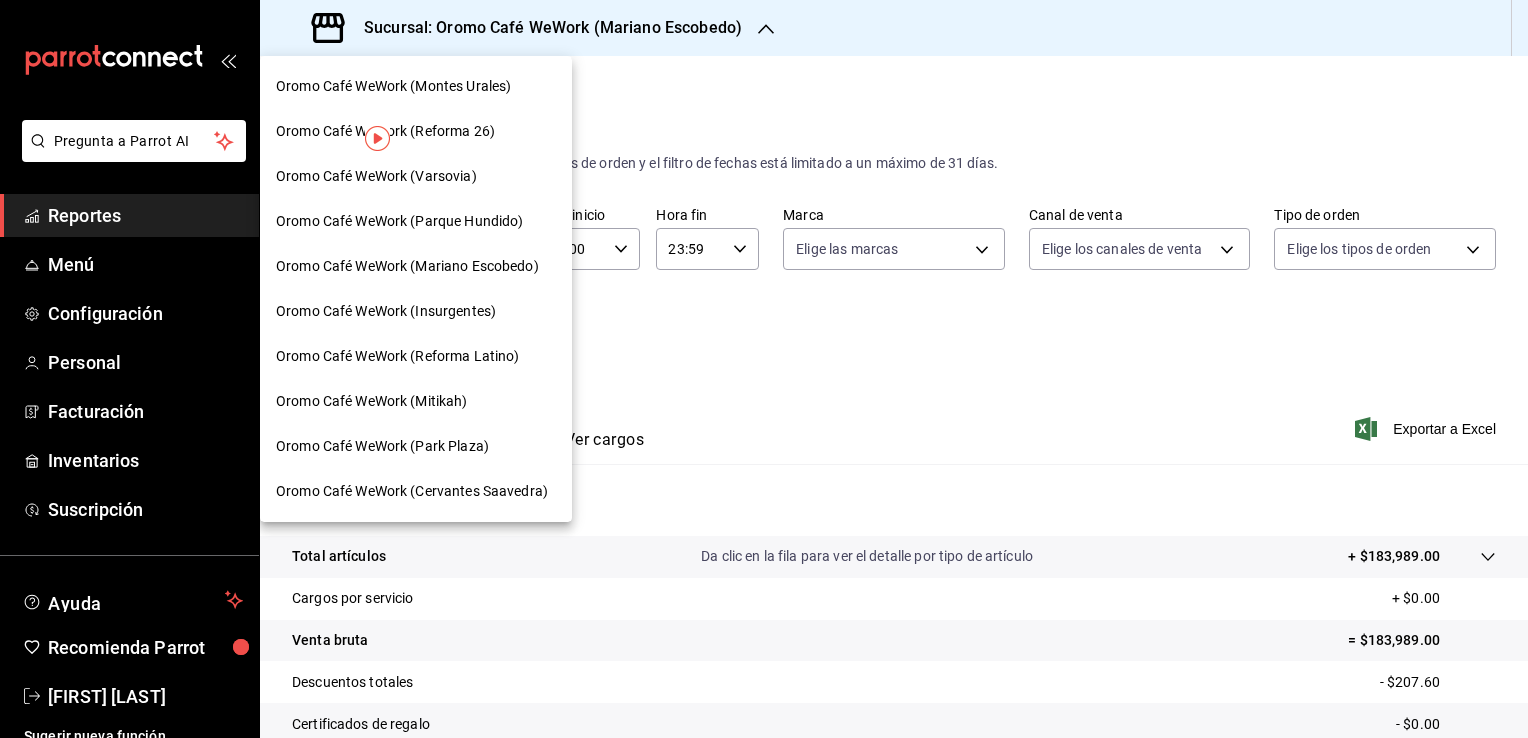 click on "Oromo Café WeWork (Insurgentes)" at bounding box center (386, 311) 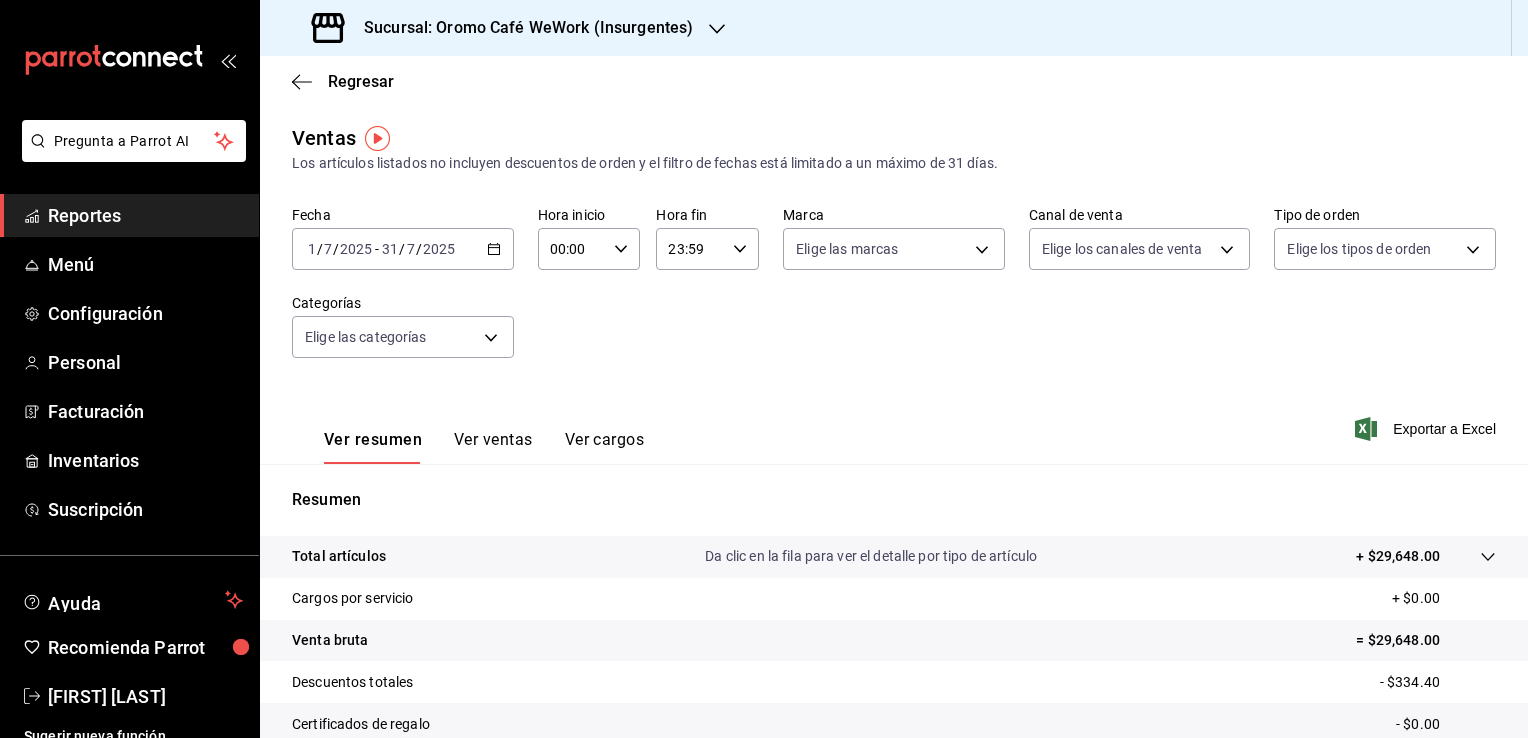click 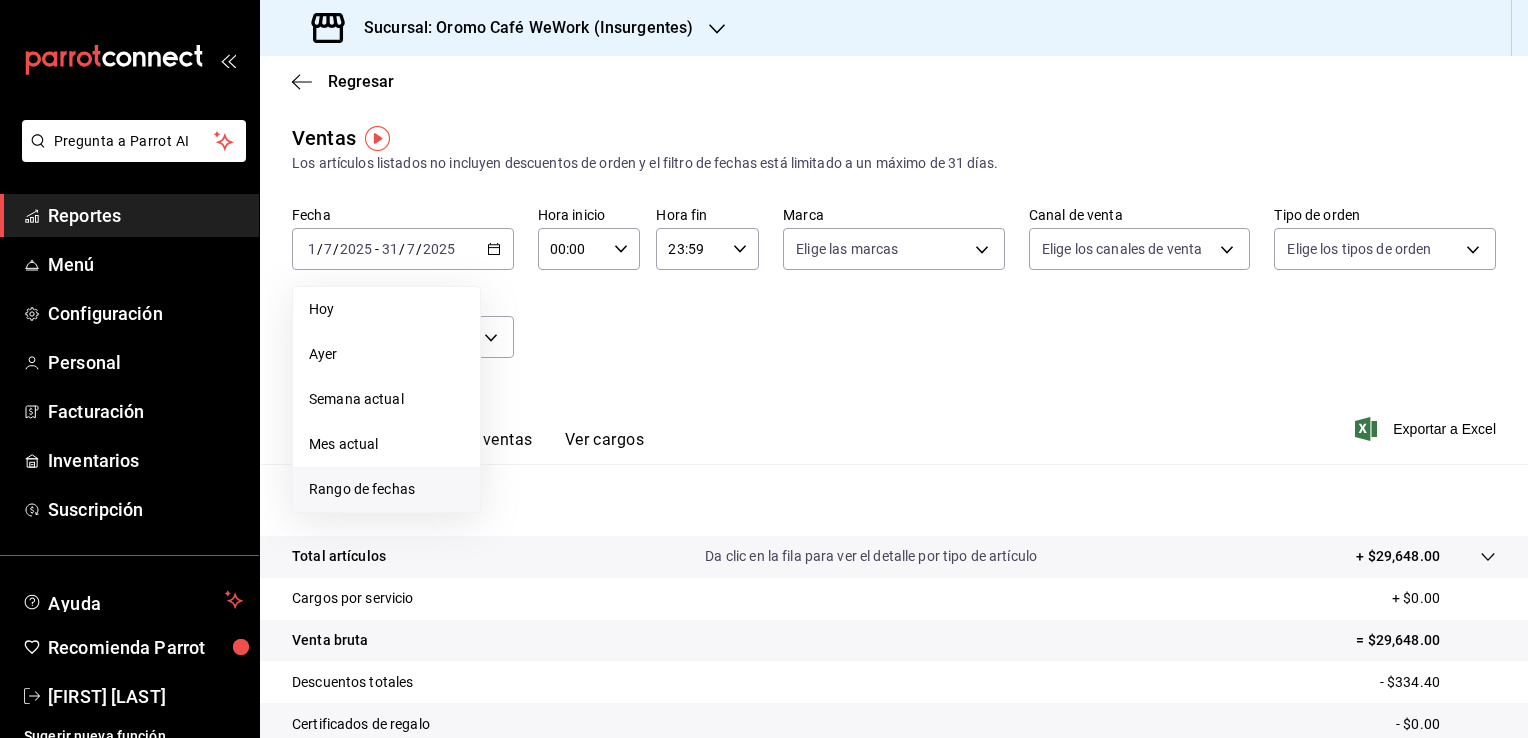 click on "Rango de fechas" at bounding box center [386, 489] 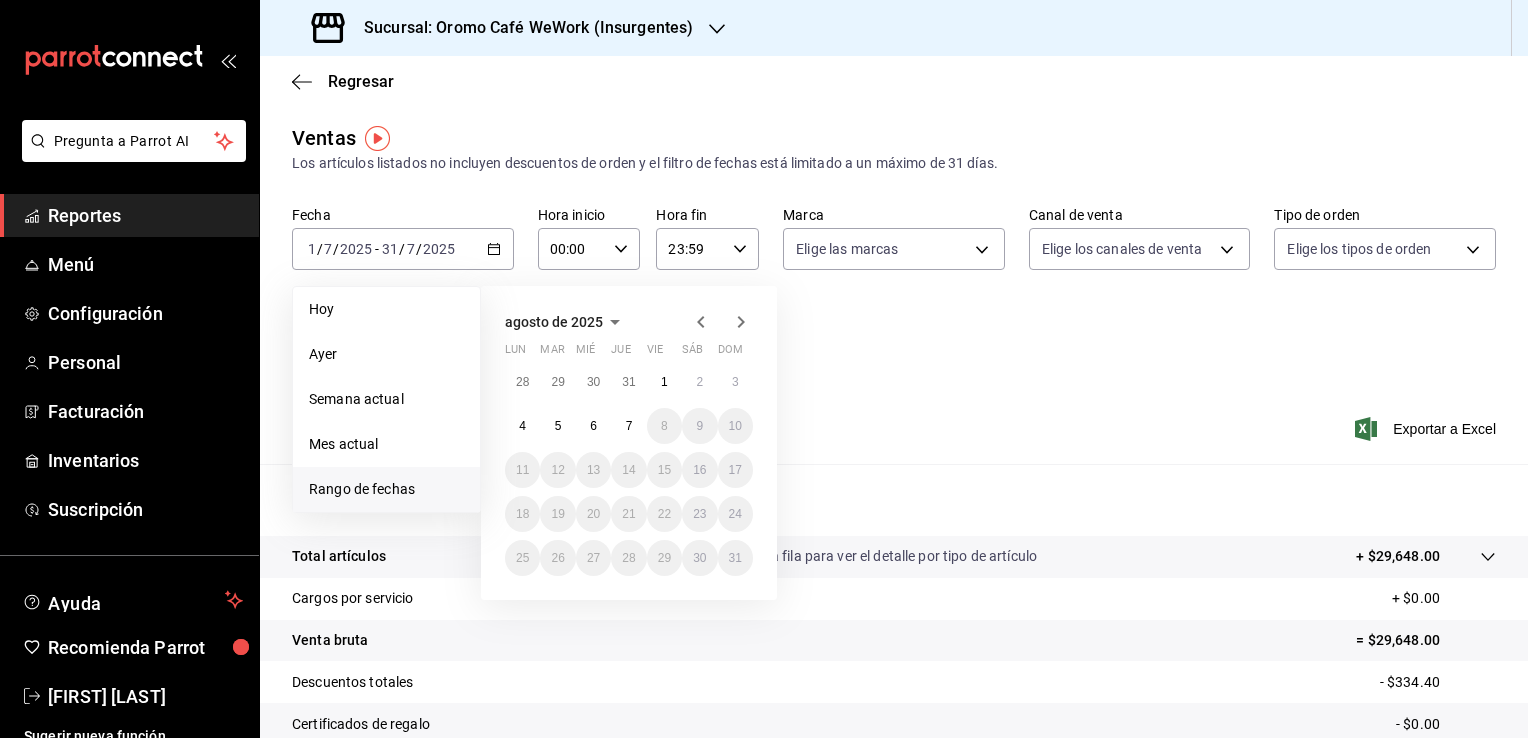 click 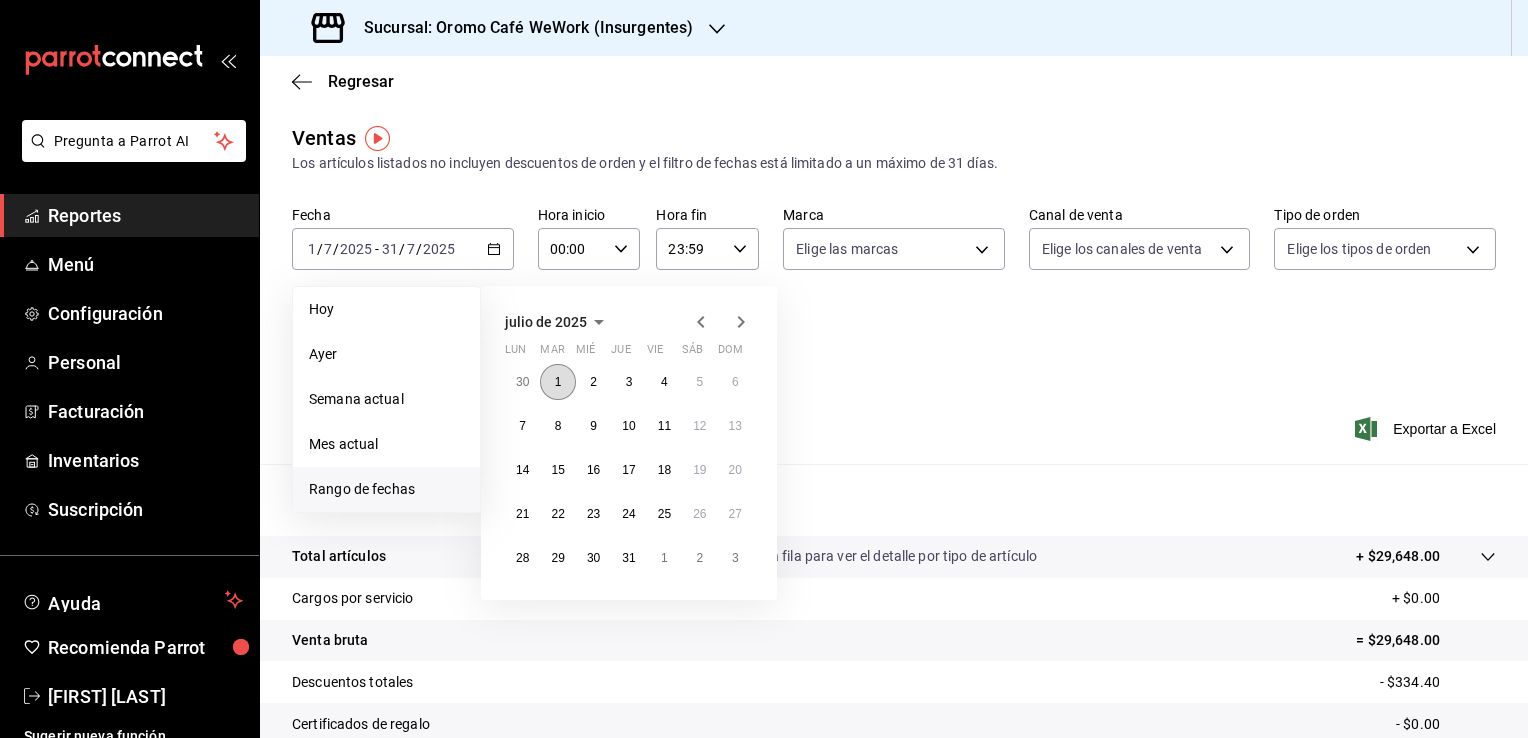 click on "1" at bounding box center [557, 382] 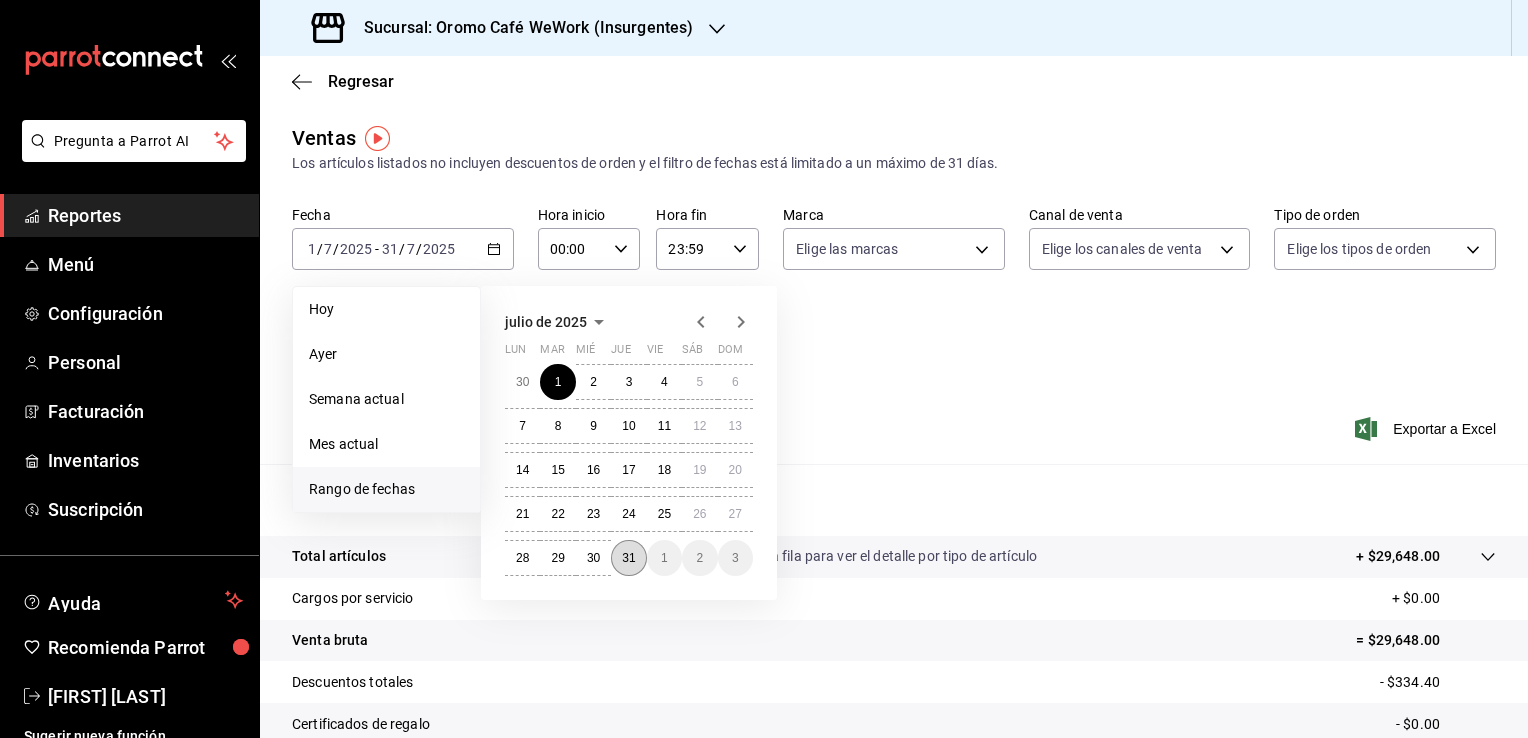click on "31" at bounding box center (628, 558) 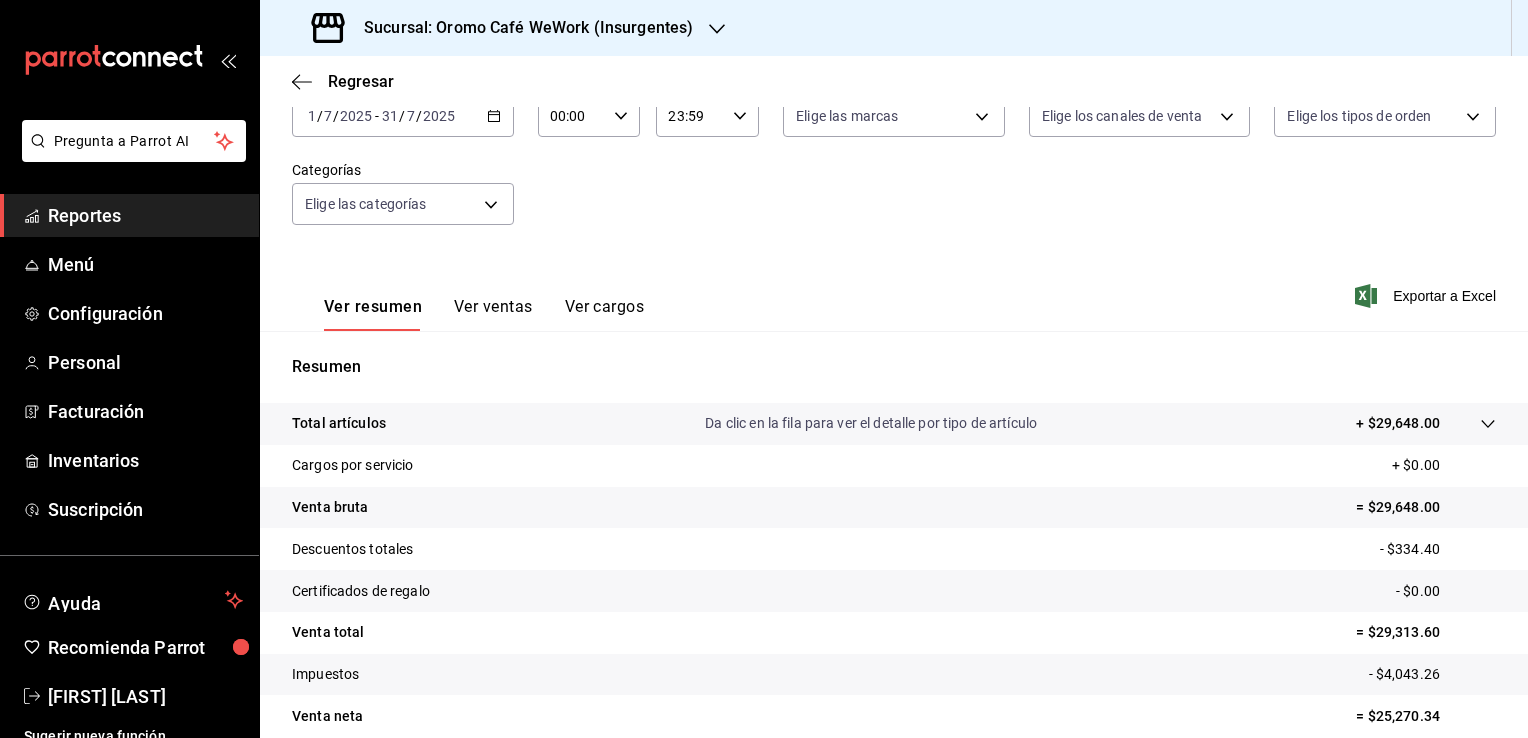 scroll, scrollTop: 220, scrollLeft: 0, axis: vertical 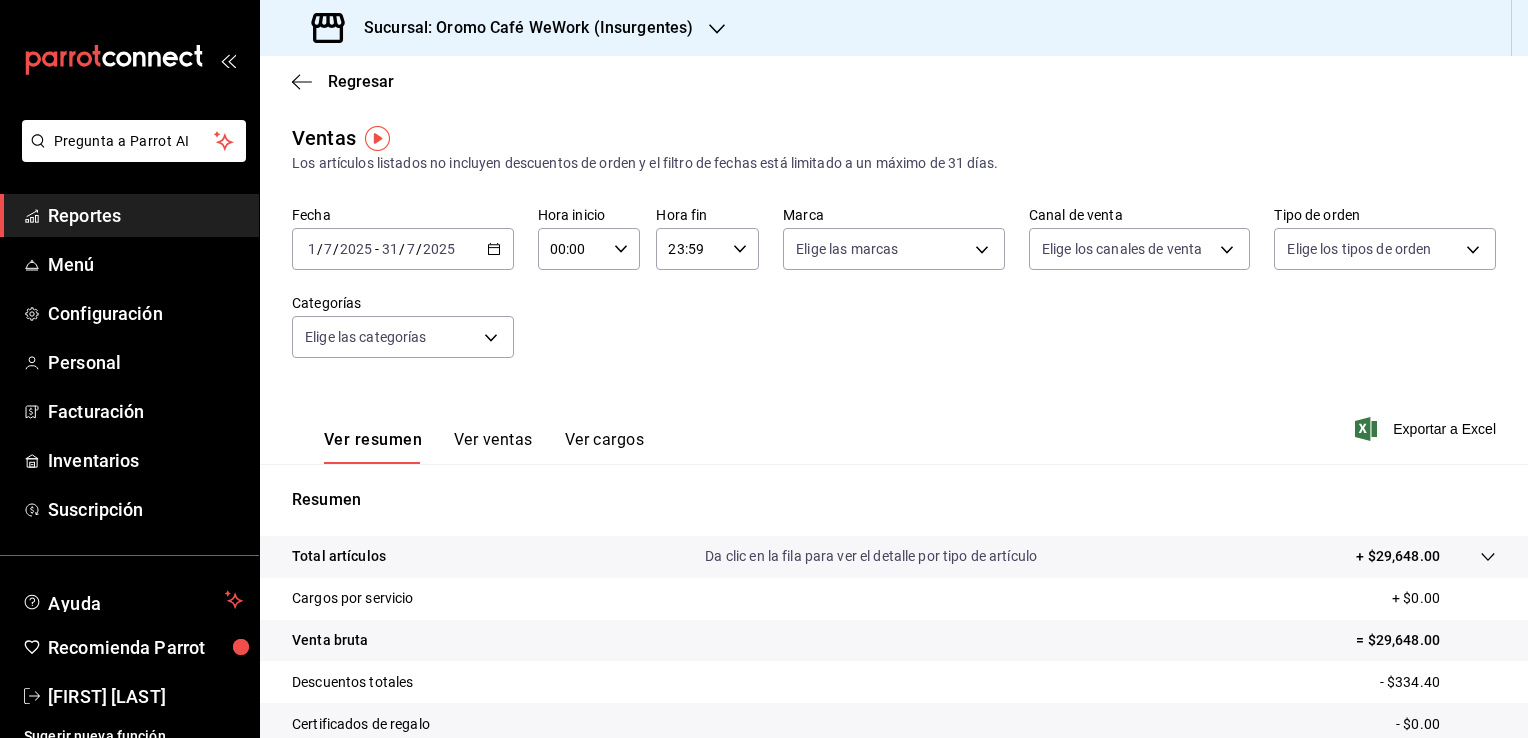 click 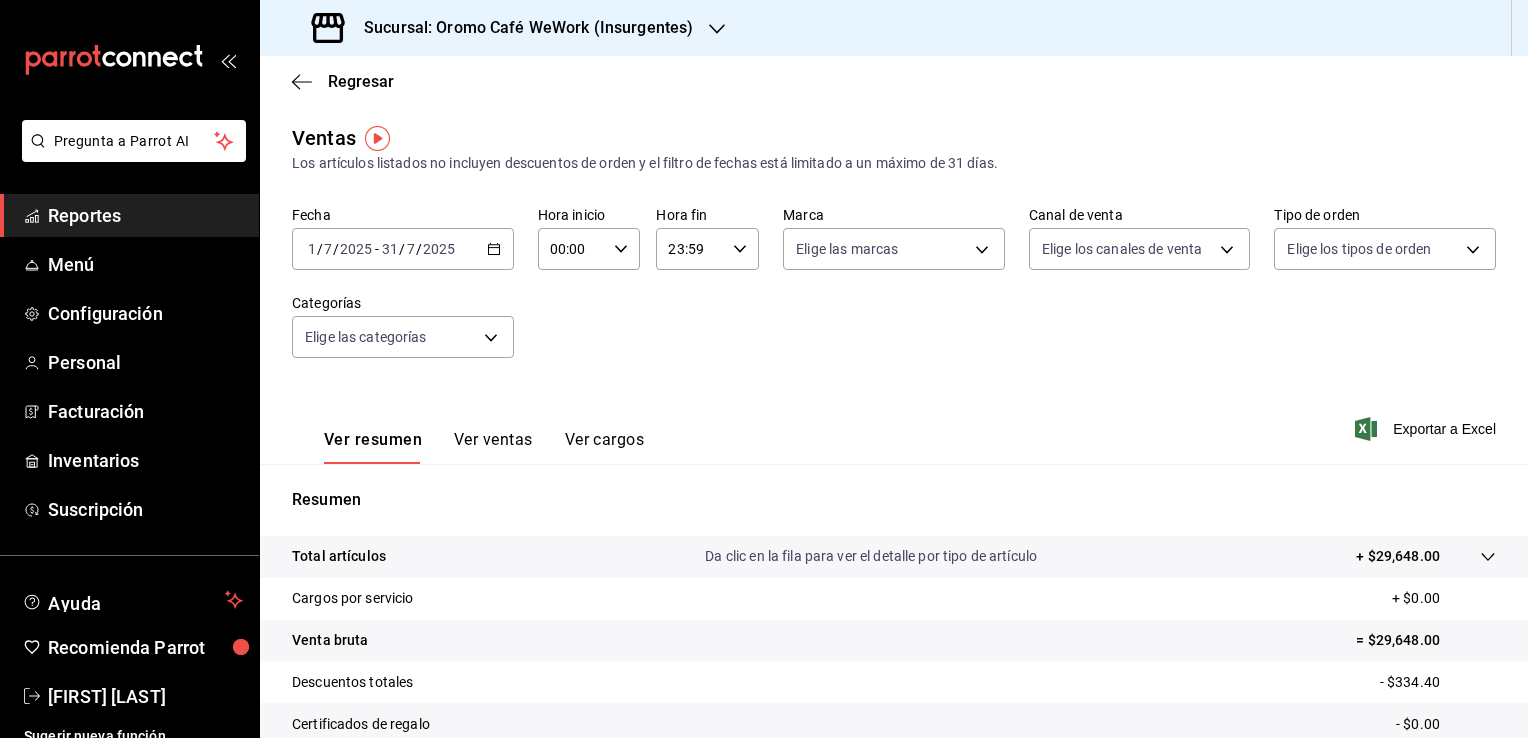 click 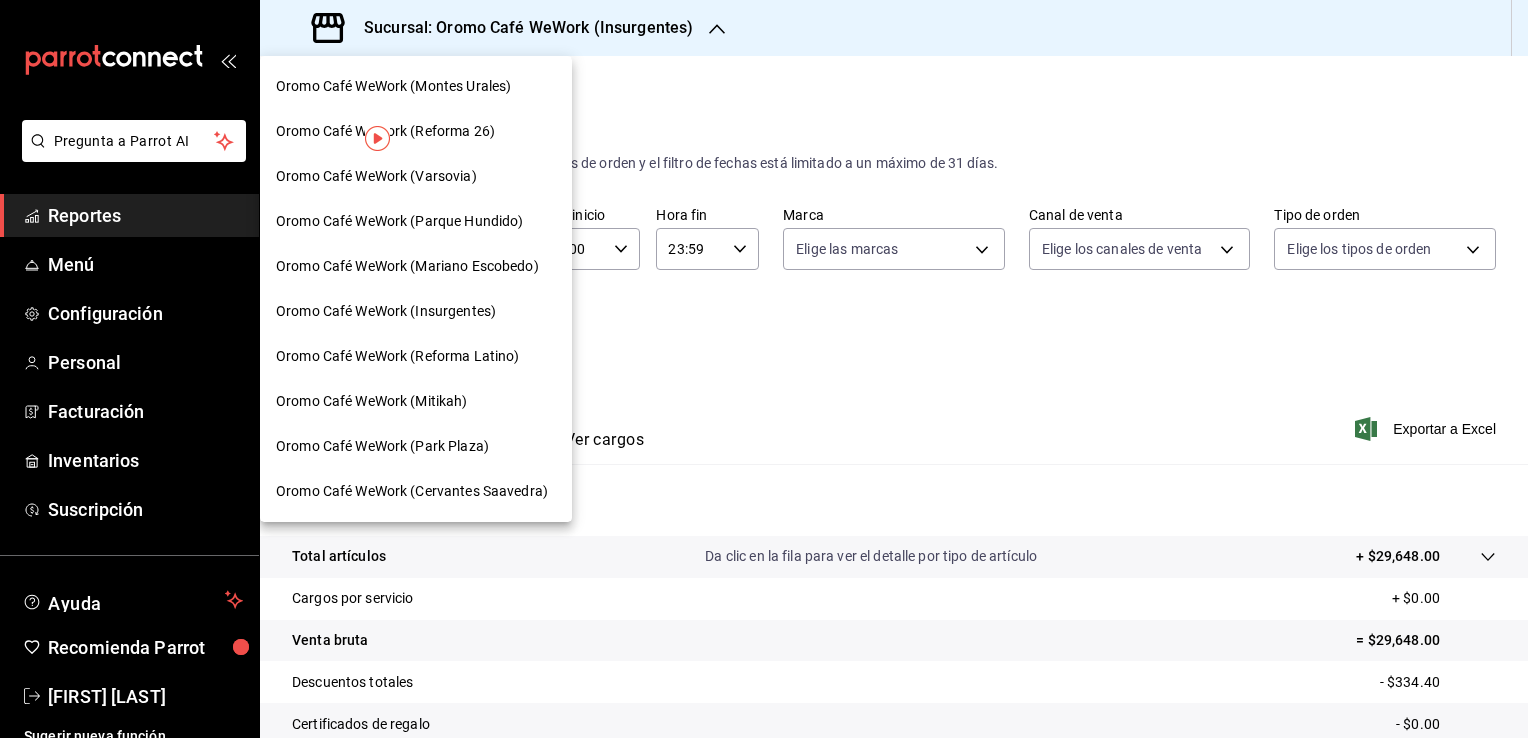 click on "Oromo Café WeWork (Reforma Latino)" at bounding box center [397, 356] 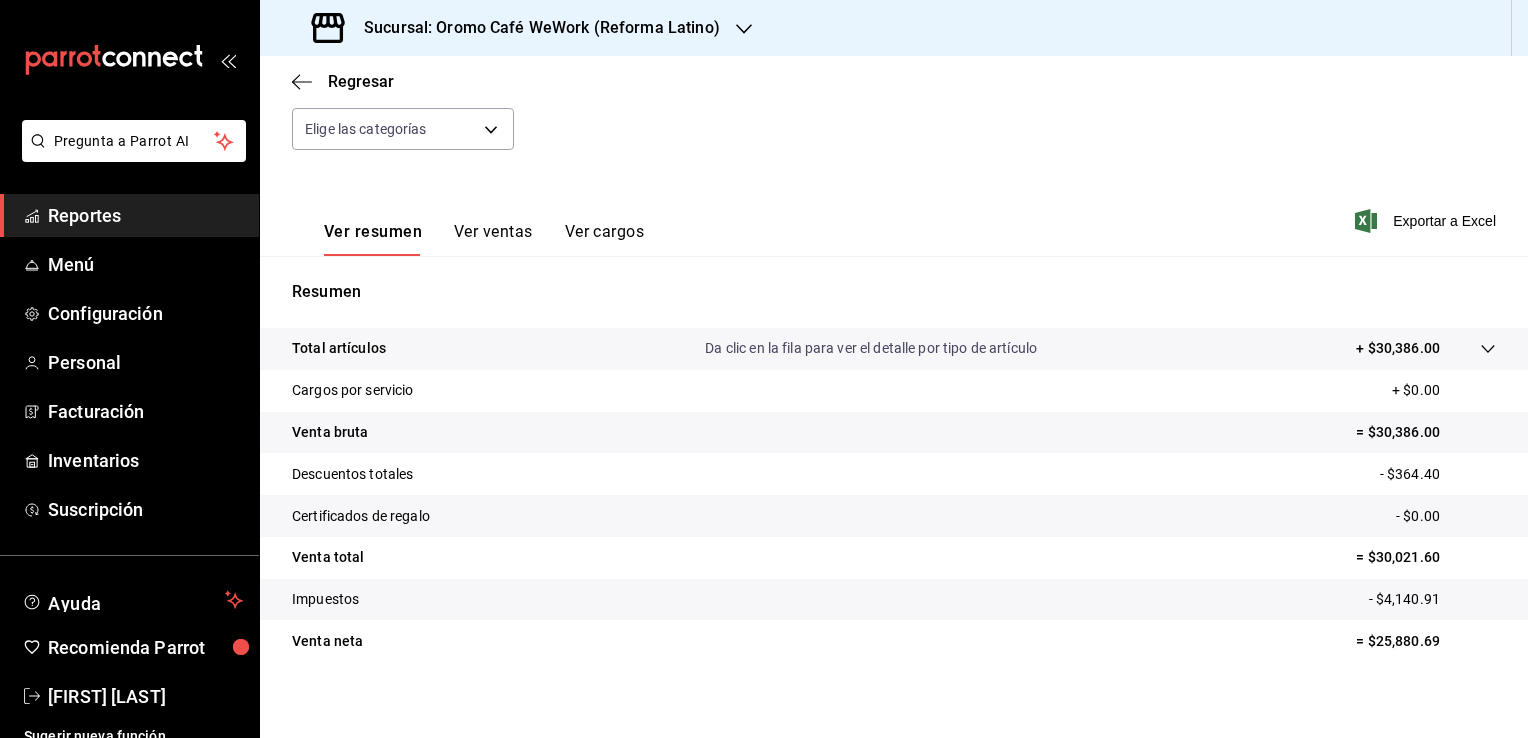 scroll, scrollTop: 220, scrollLeft: 0, axis: vertical 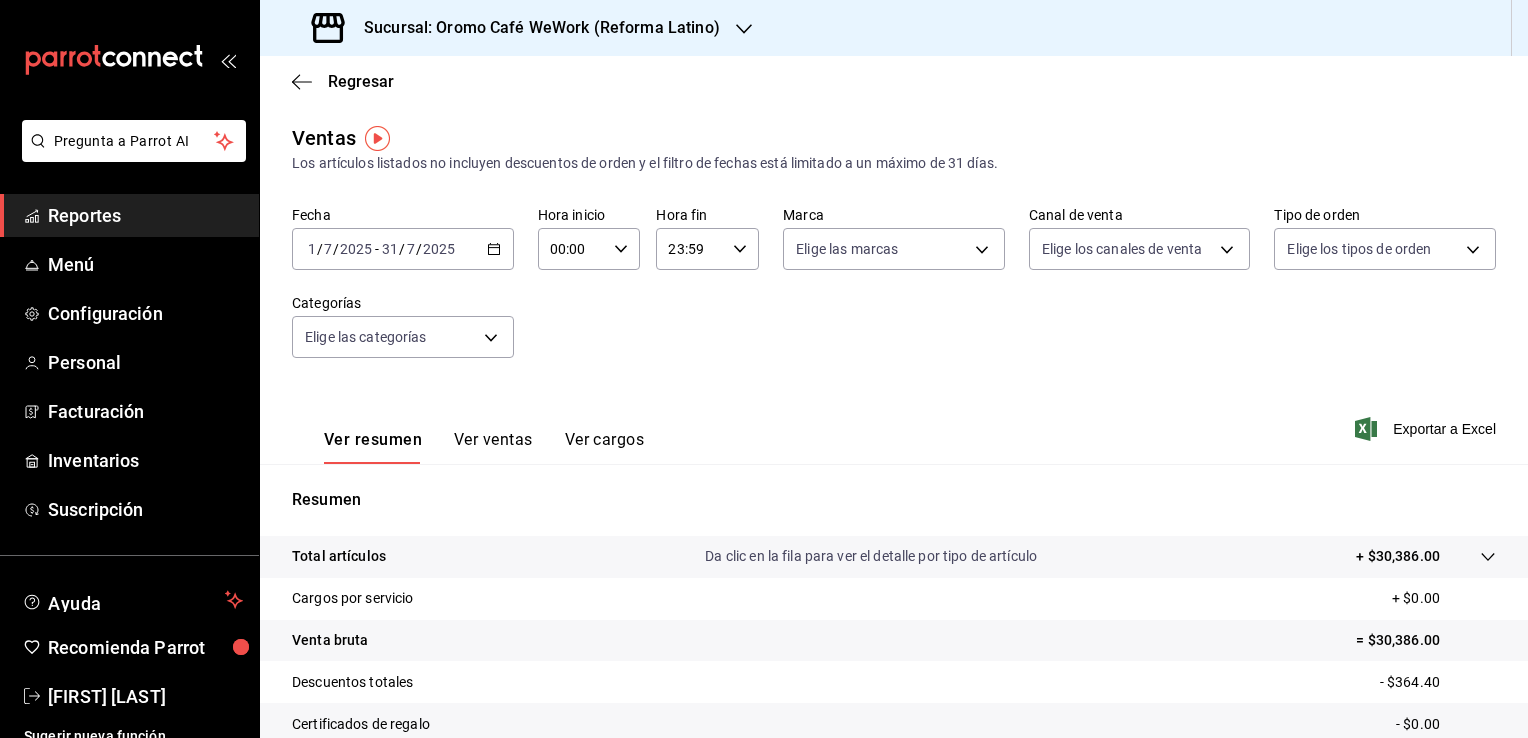 click 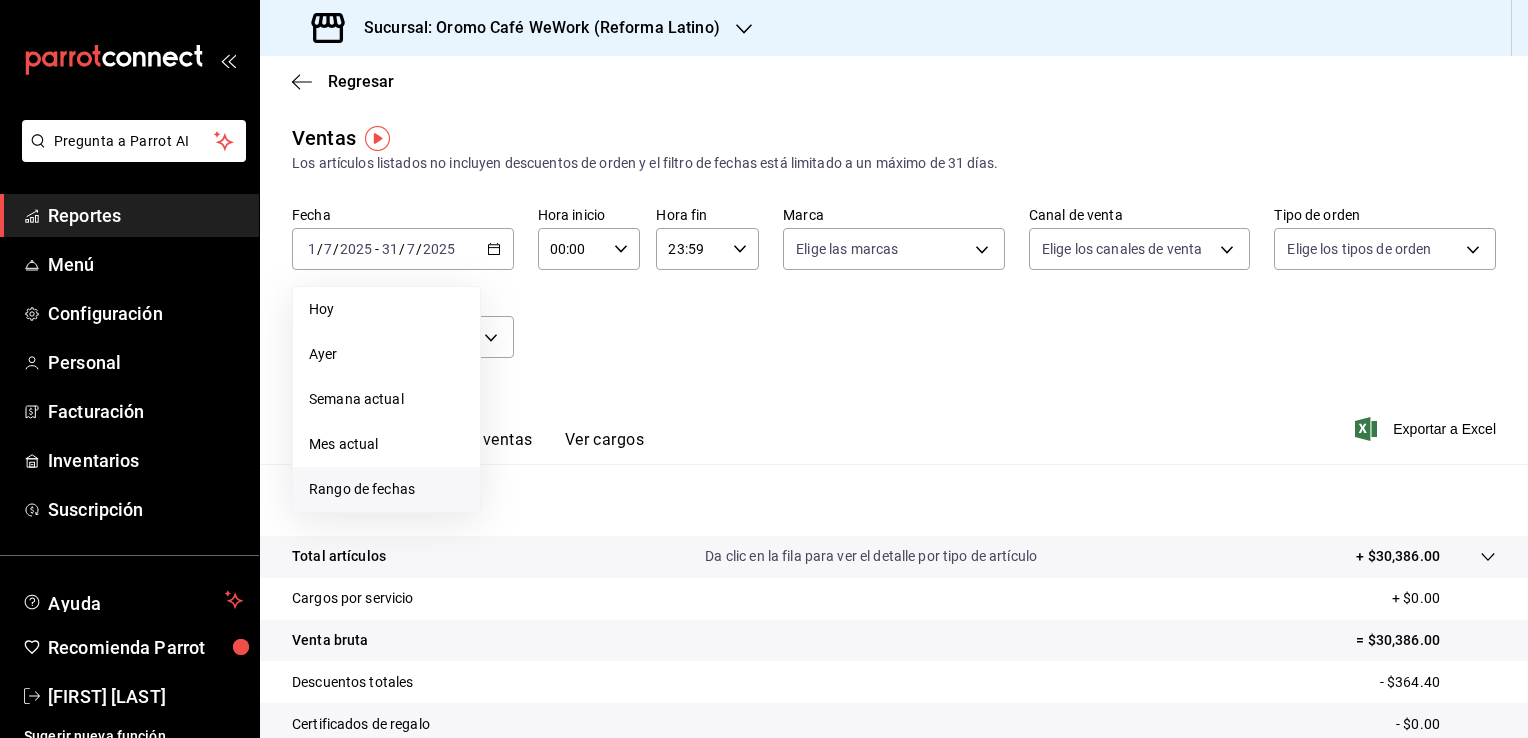 click on "Rango de fechas" at bounding box center [386, 489] 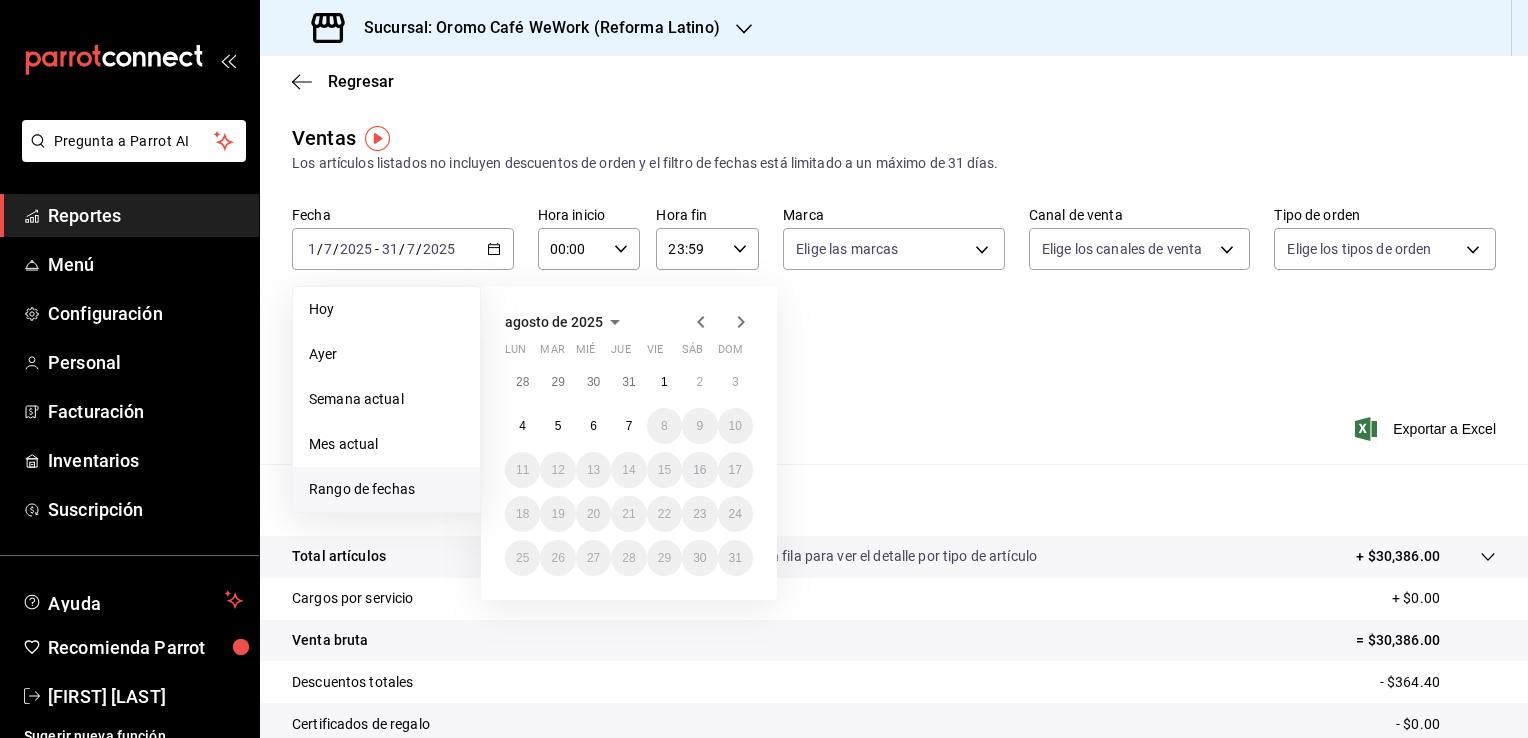 click 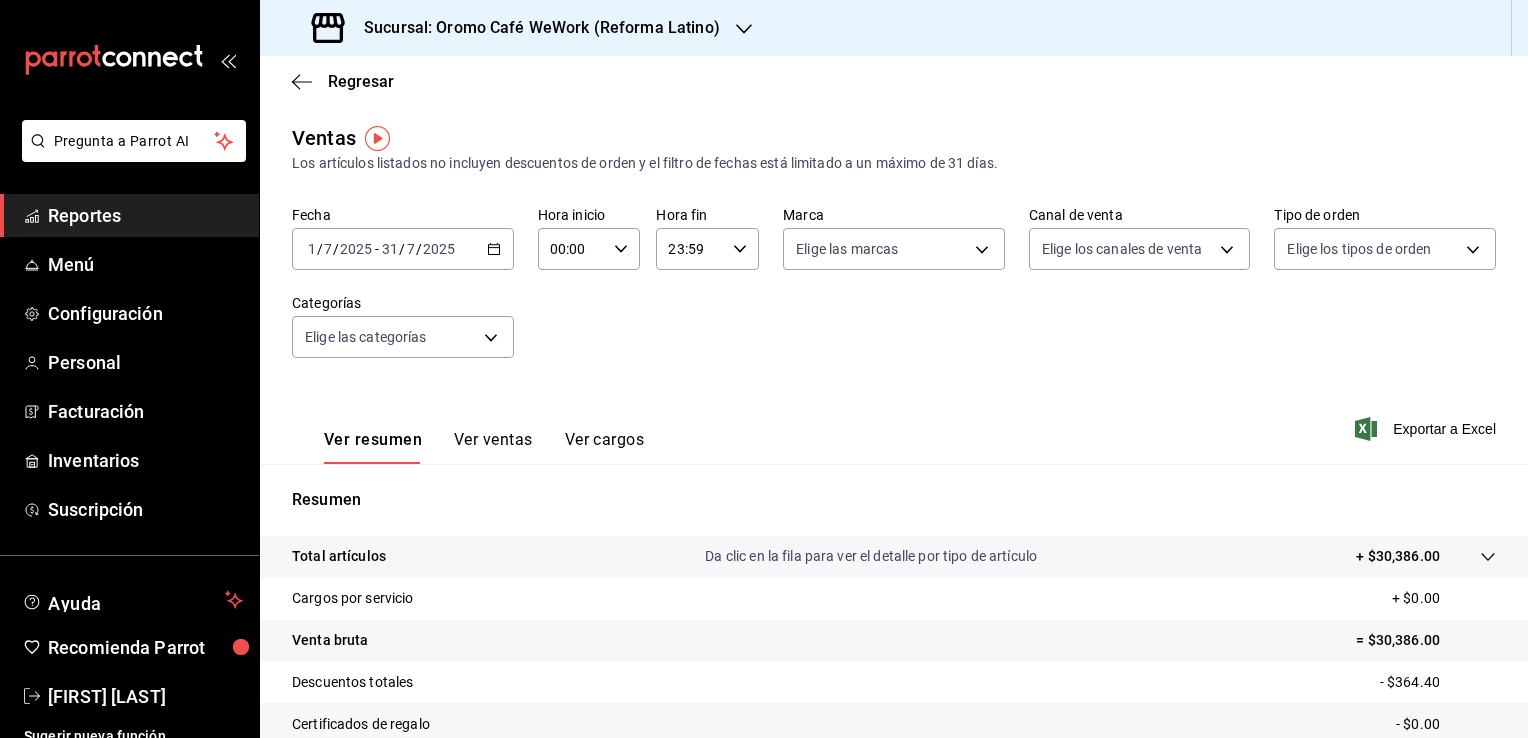 click 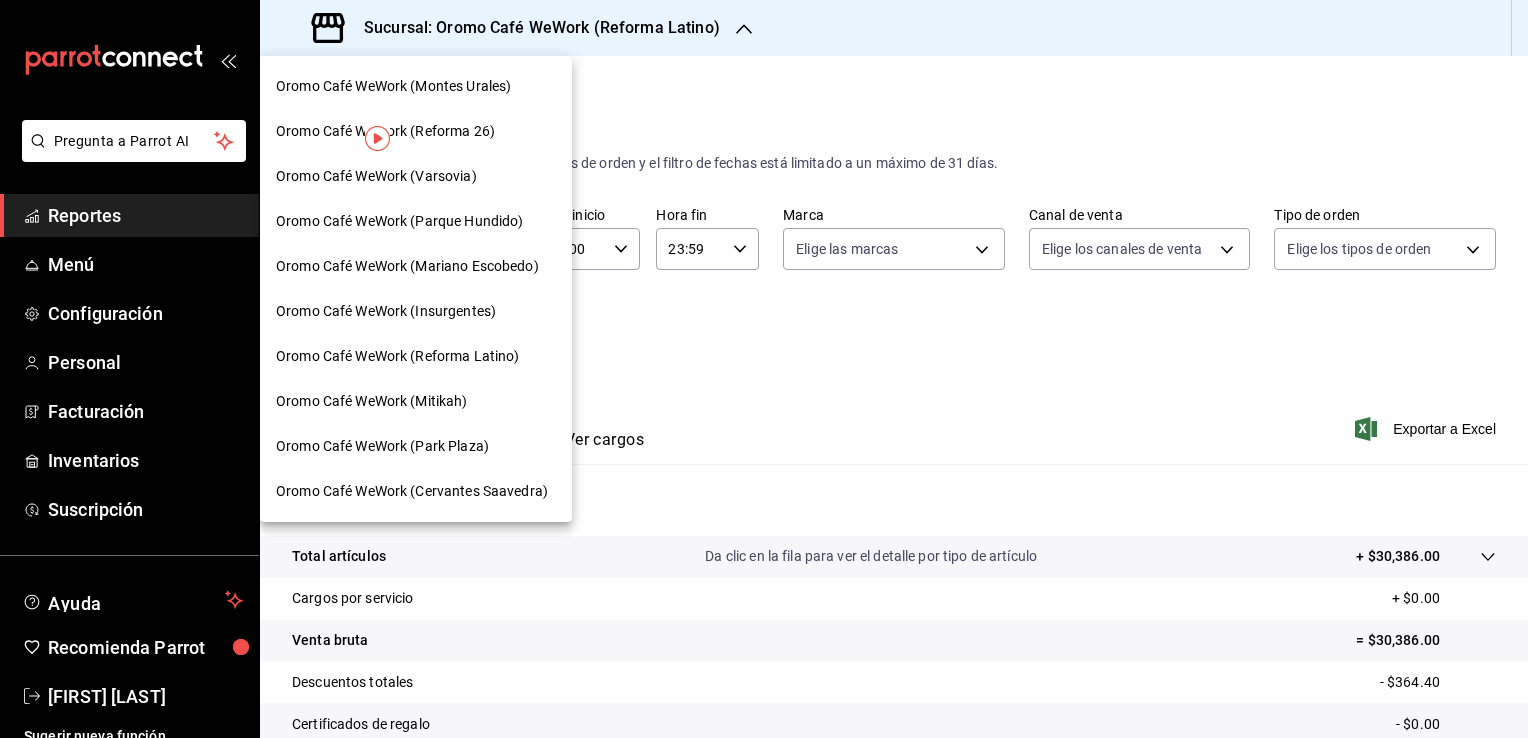 click on "Oromo Café WeWork (Mitikah)" at bounding box center (372, 401) 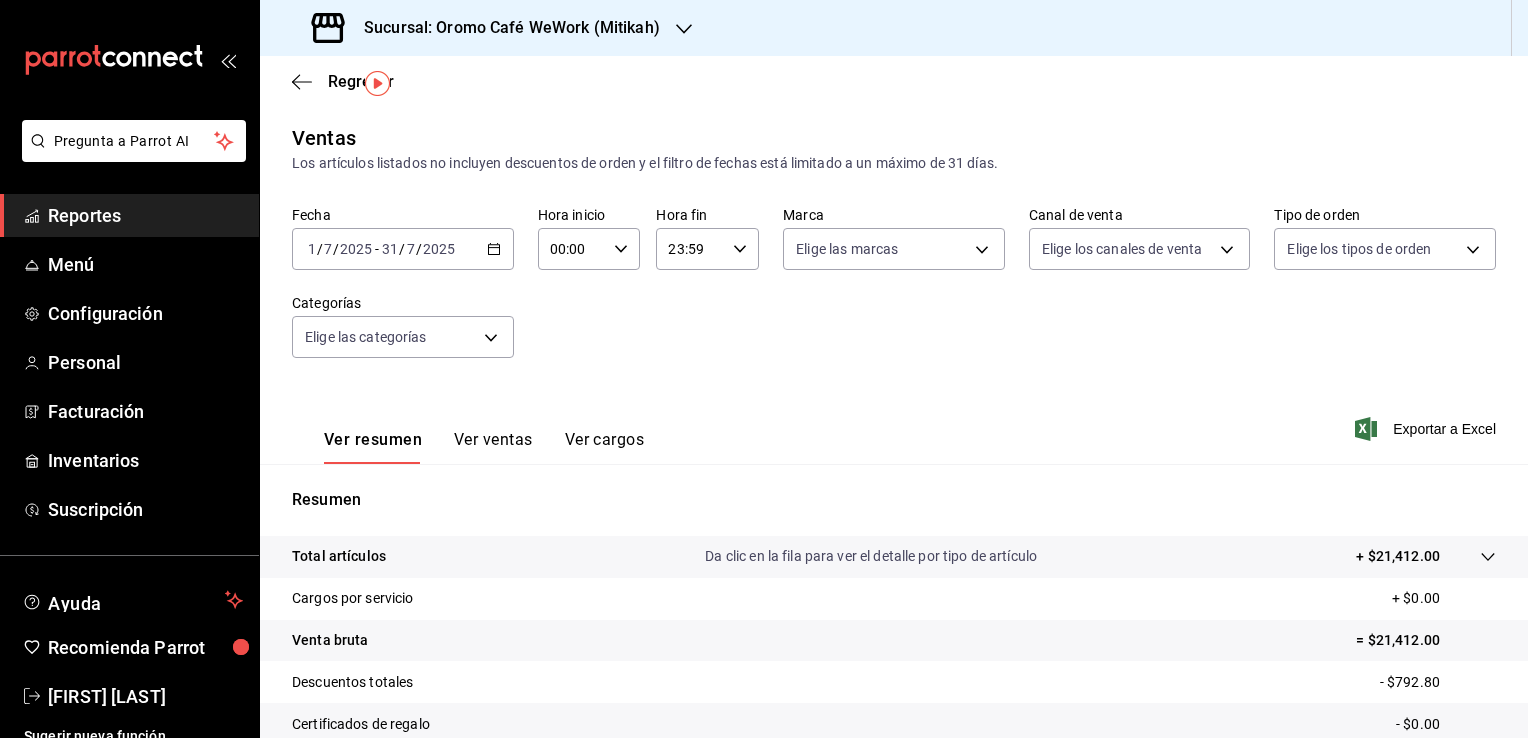 scroll, scrollTop: 220, scrollLeft: 0, axis: vertical 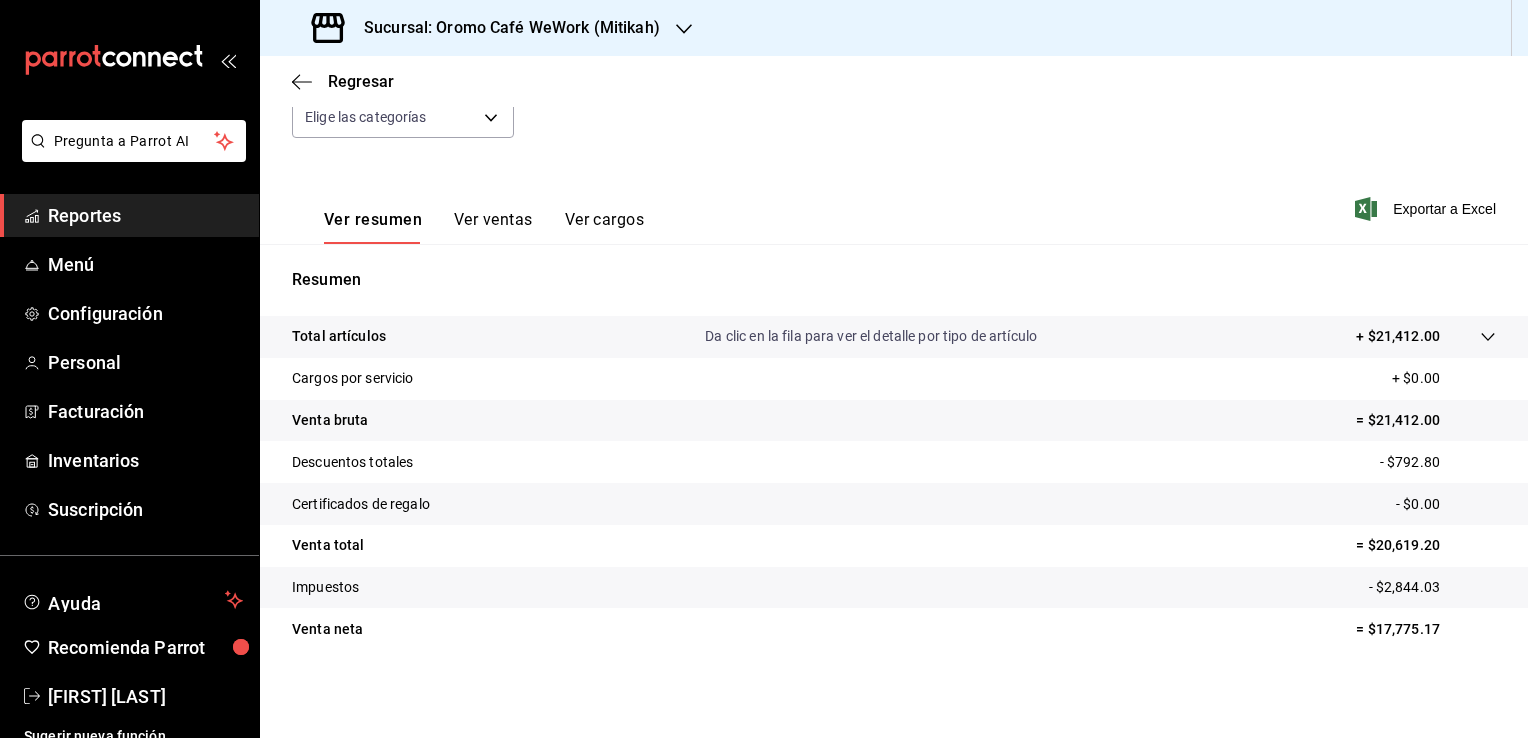click 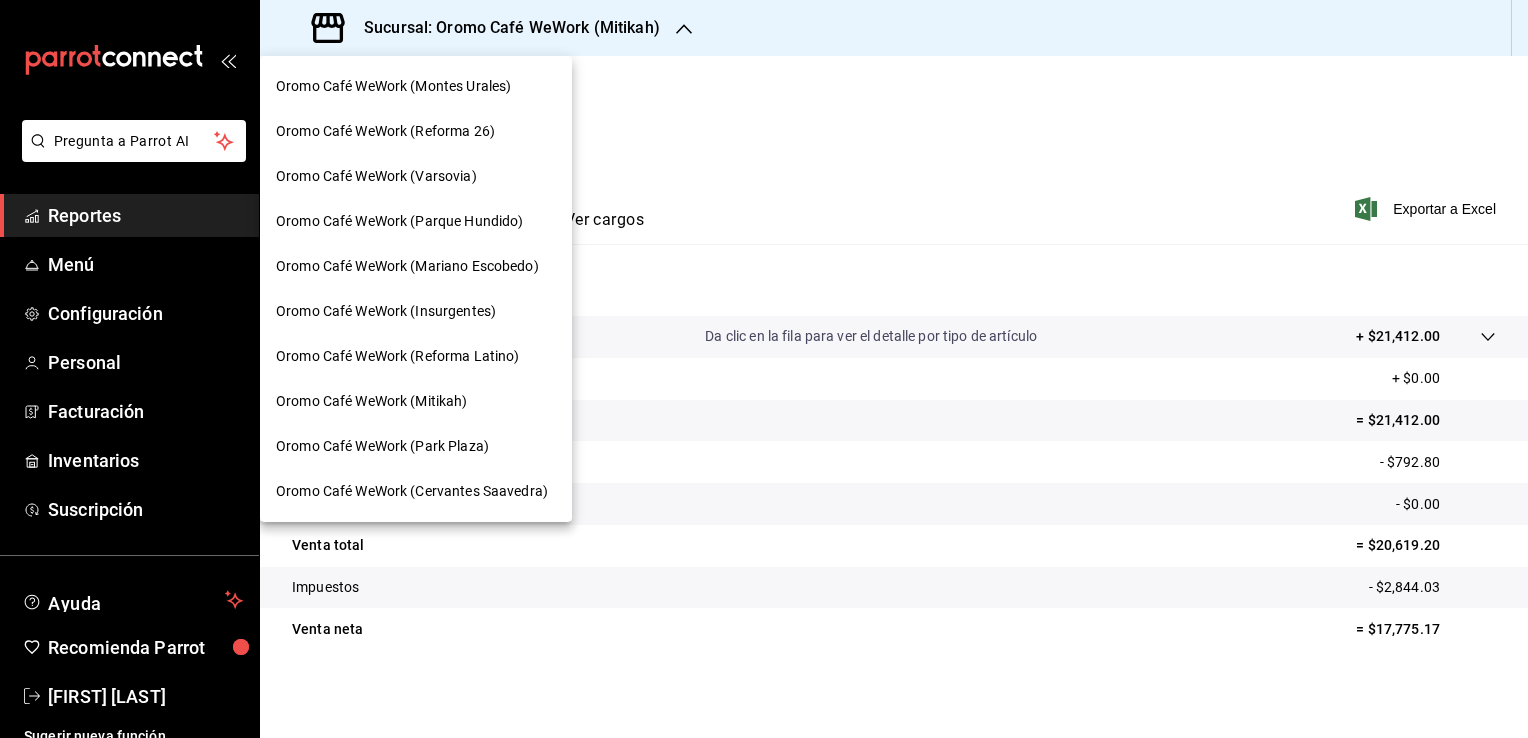 click on "Oromo Café WeWork (Park Plaza)" at bounding box center [382, 446] 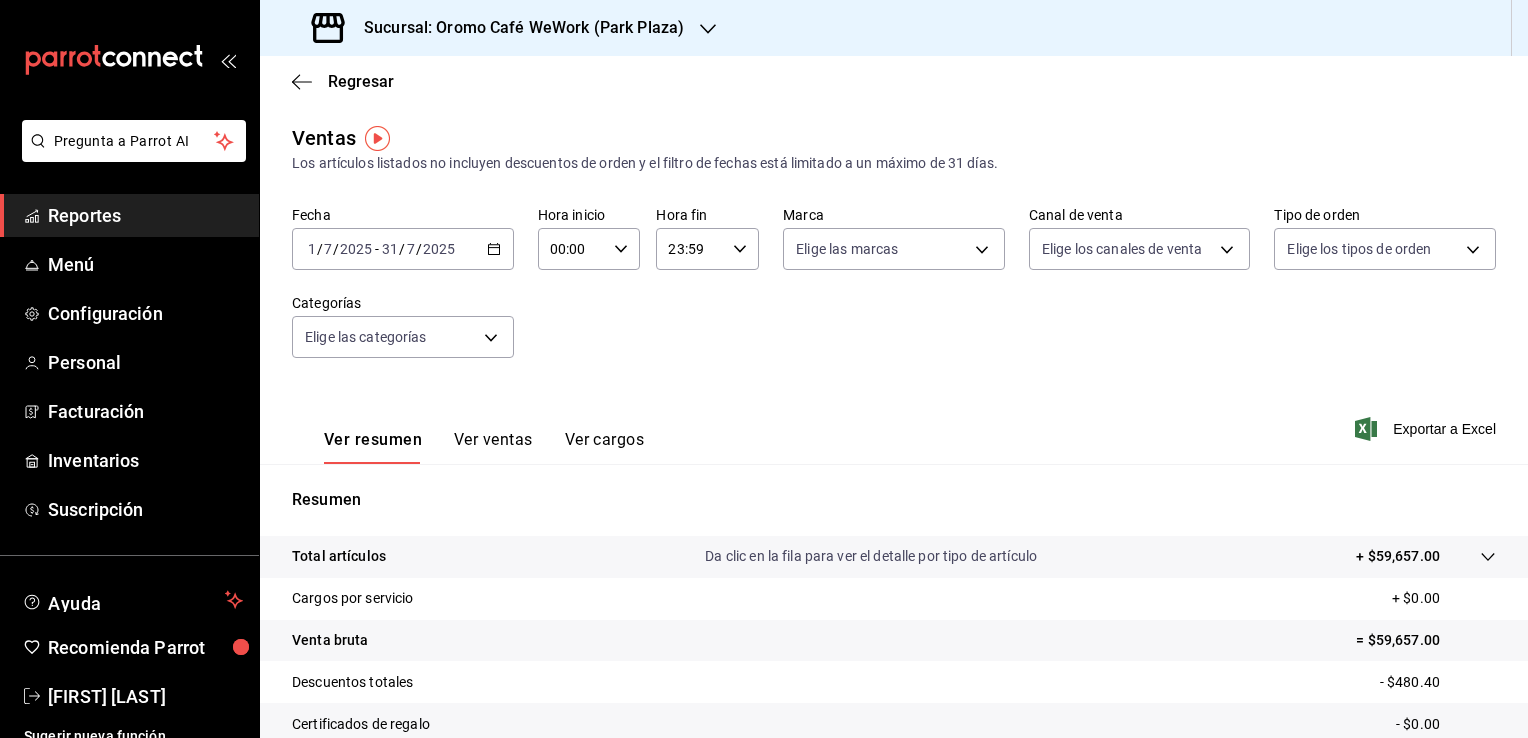 scroll, scrollTop: 220, scrollLeft: 0, axis: vertical 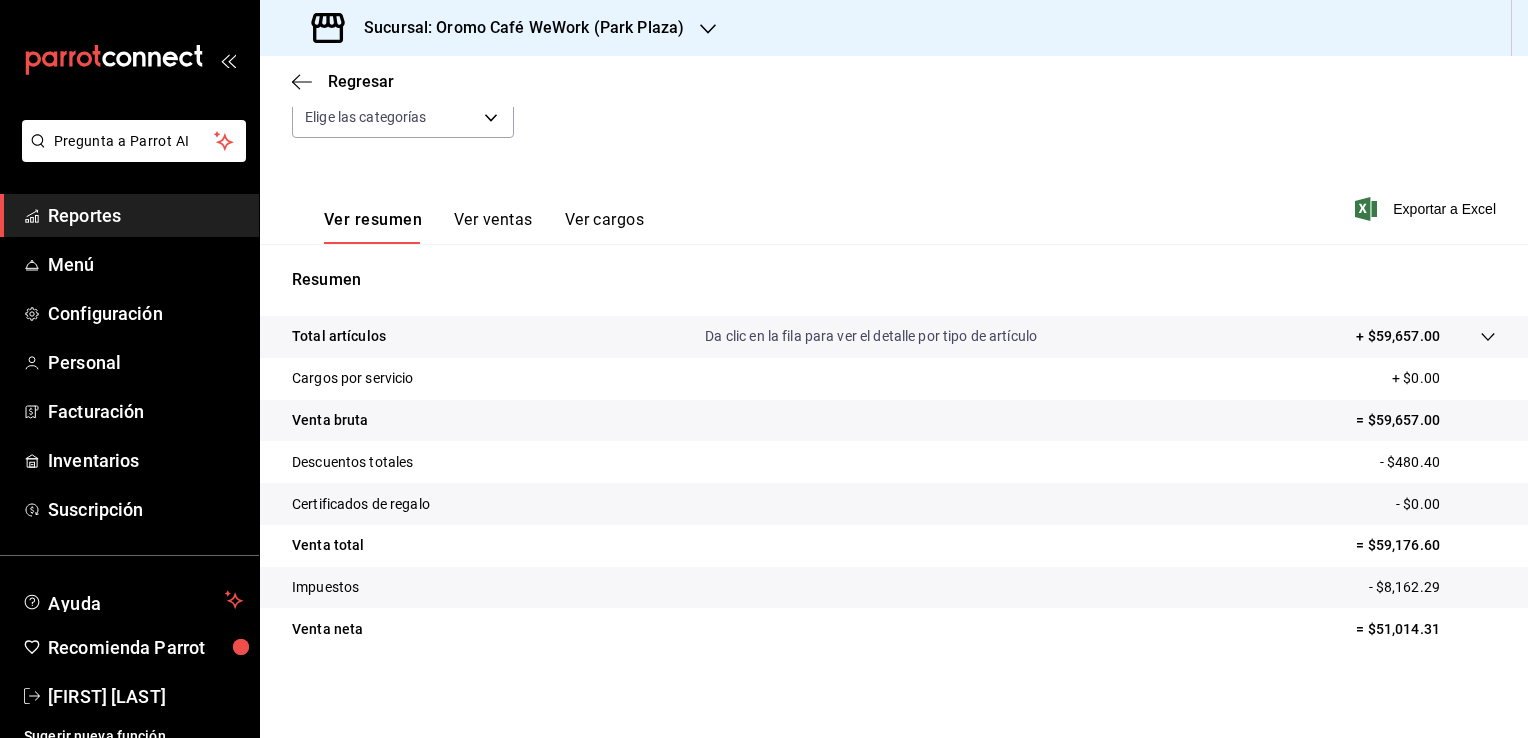 click 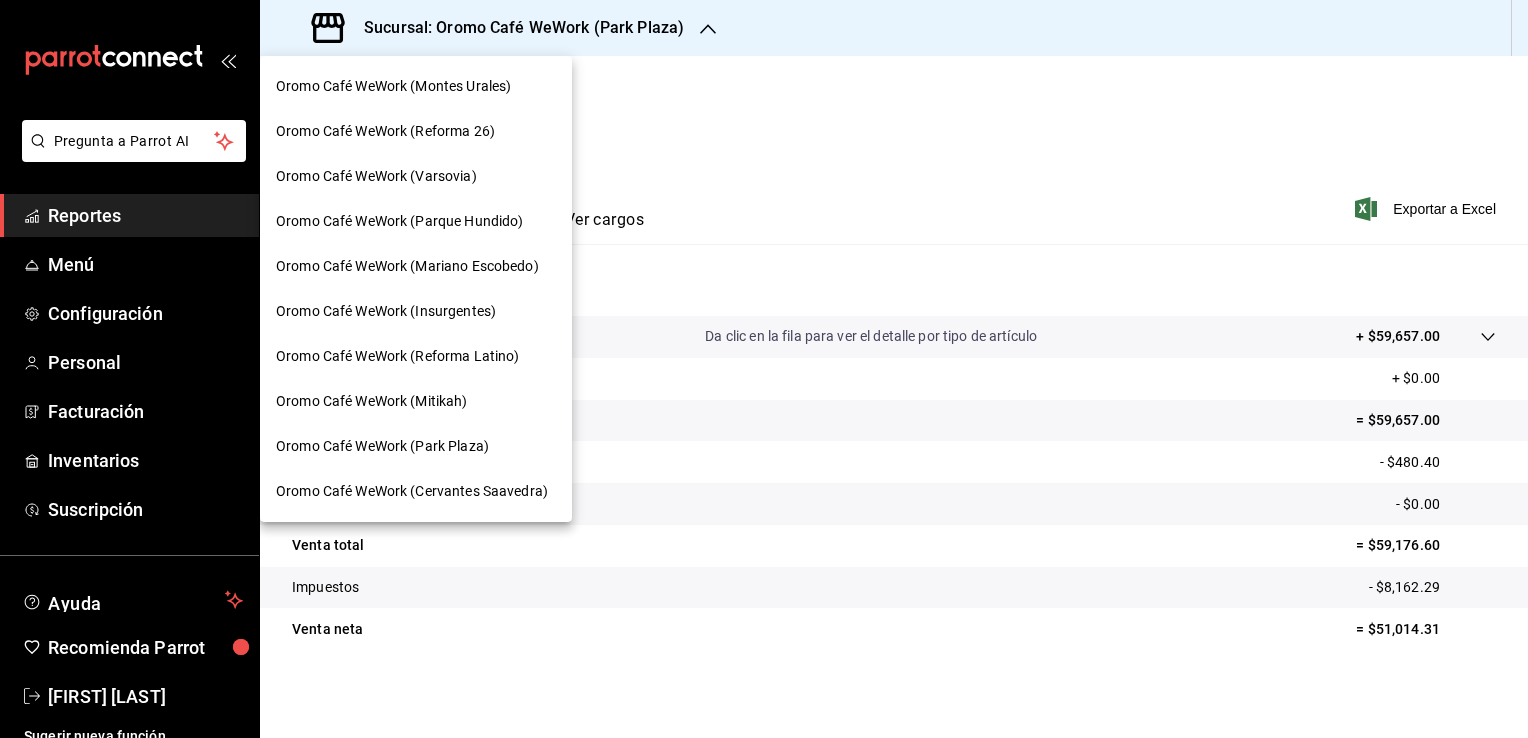 click on "Oromo Café WeWork (Cervantes Saavedra)" at bounding box center [412, 491] 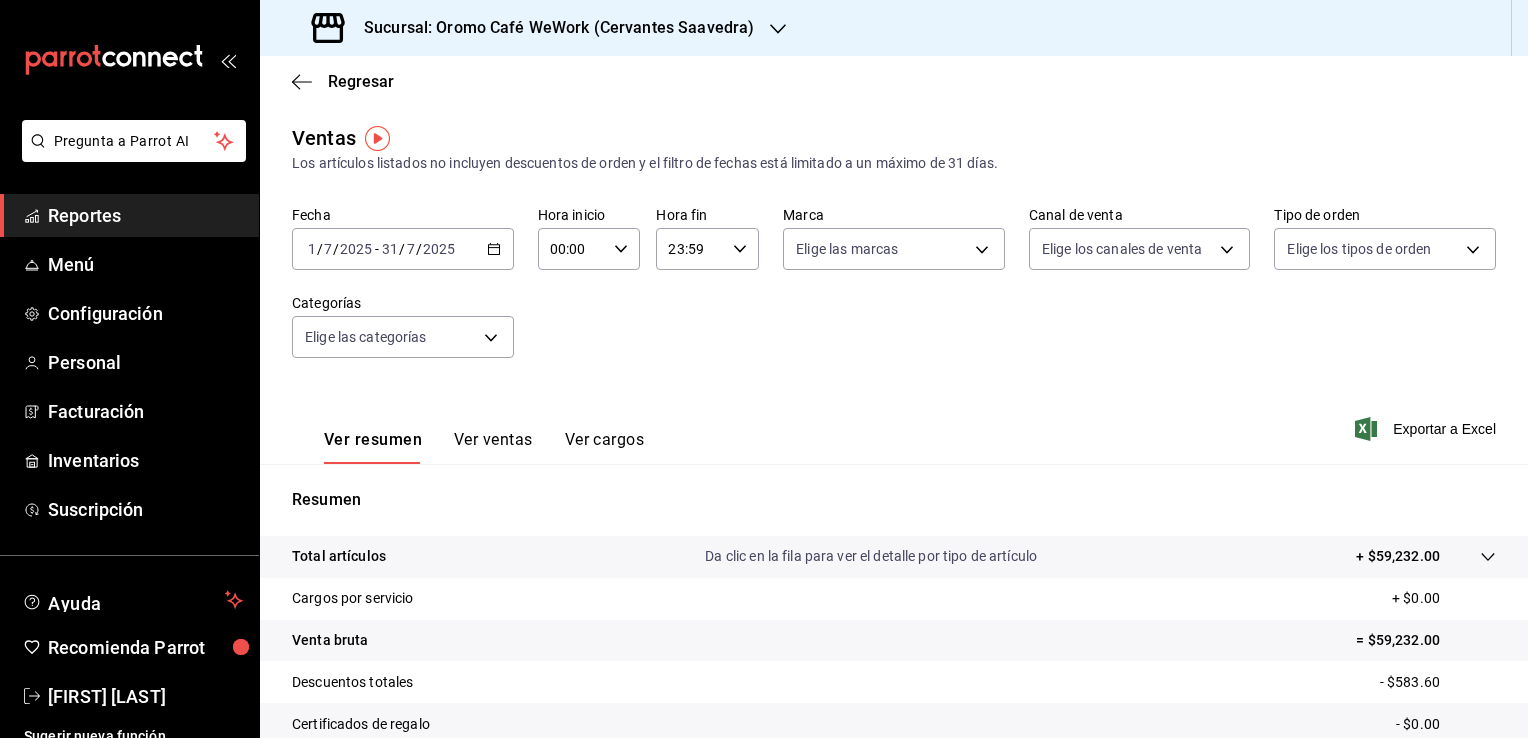 click 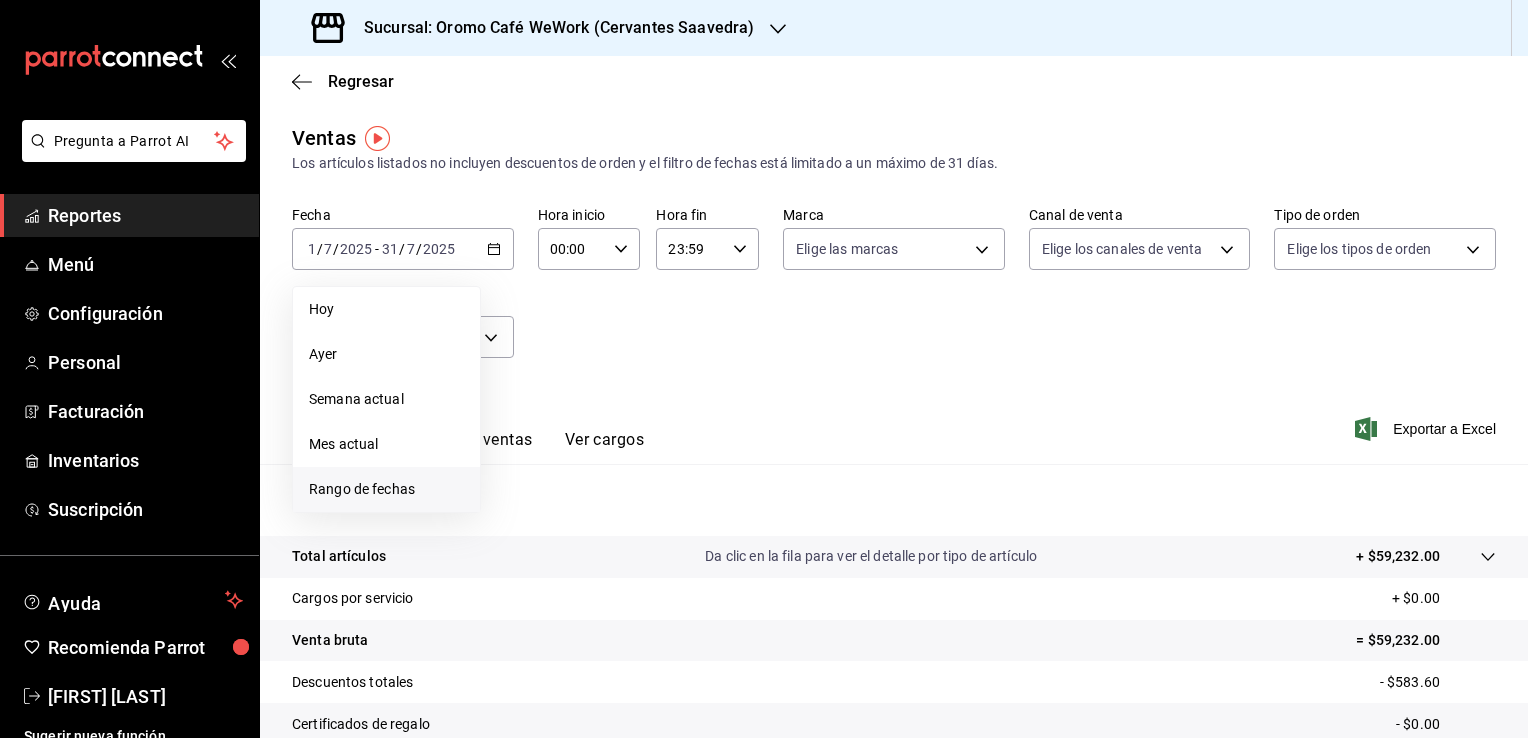 click on "Rango de fechas" at bounding box center (386, 489) 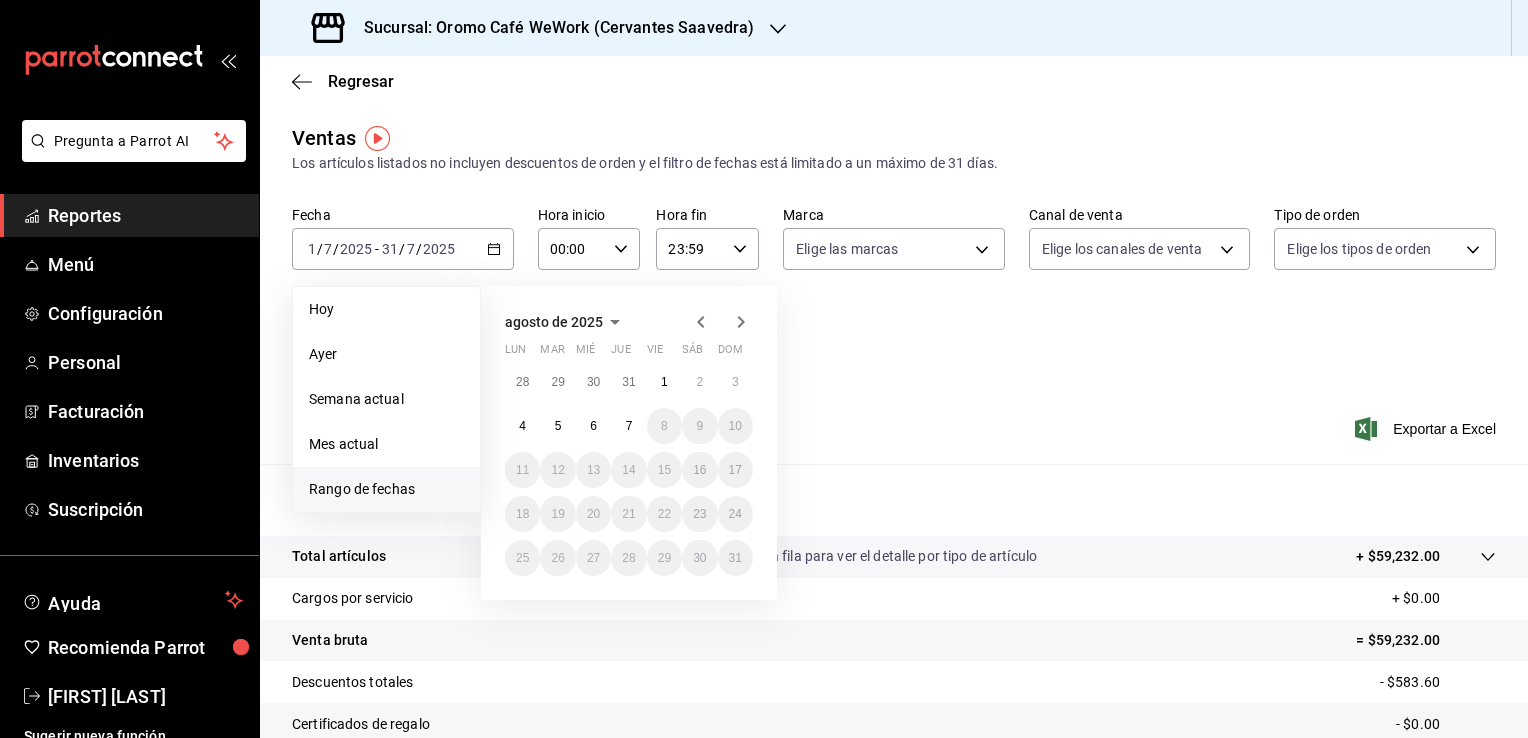 click 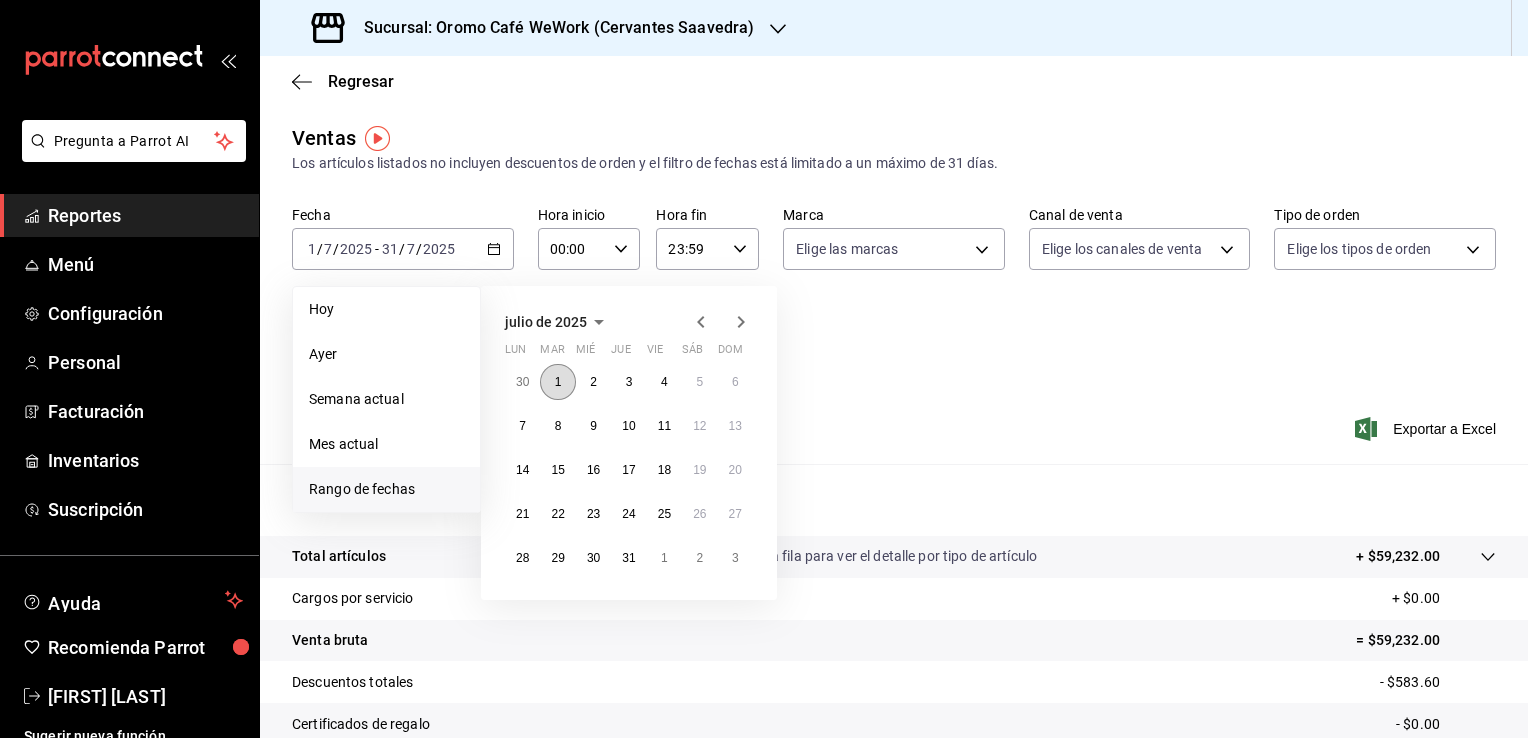 click on "1" at bounding box center [557, 382] 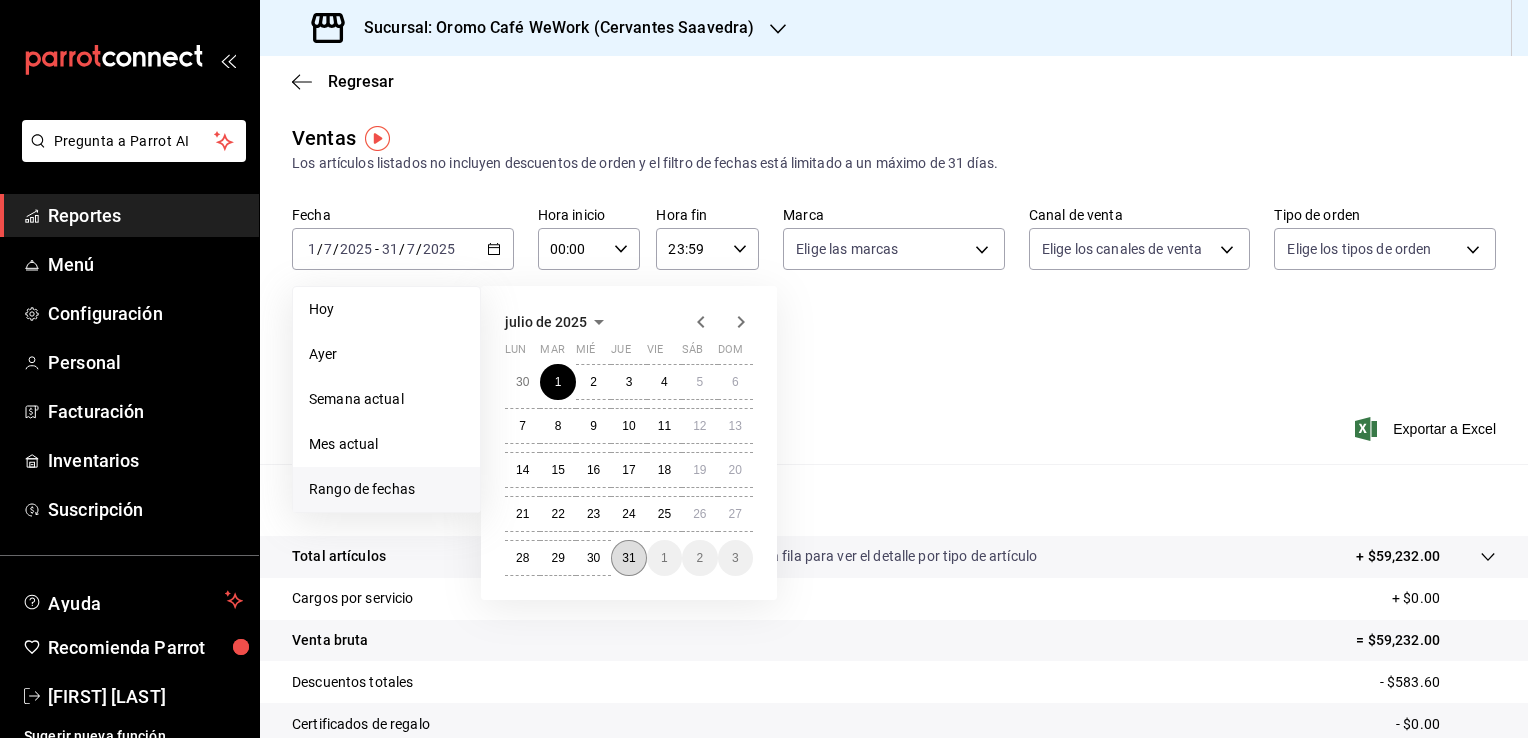click on "31" at bounding box center [628, 558] 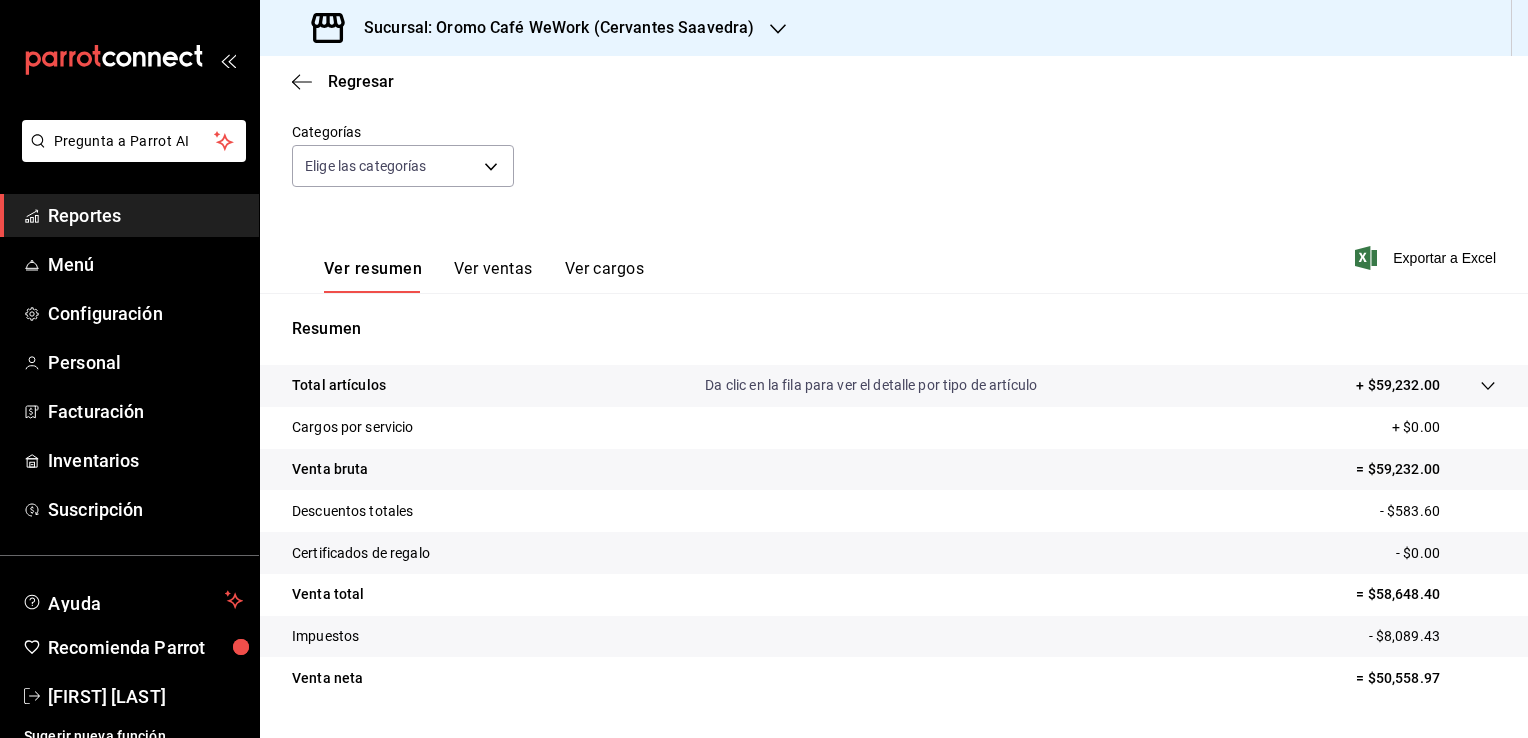 scroll, scrollTop: 220, scrollLeft: 0, axis: vertical 